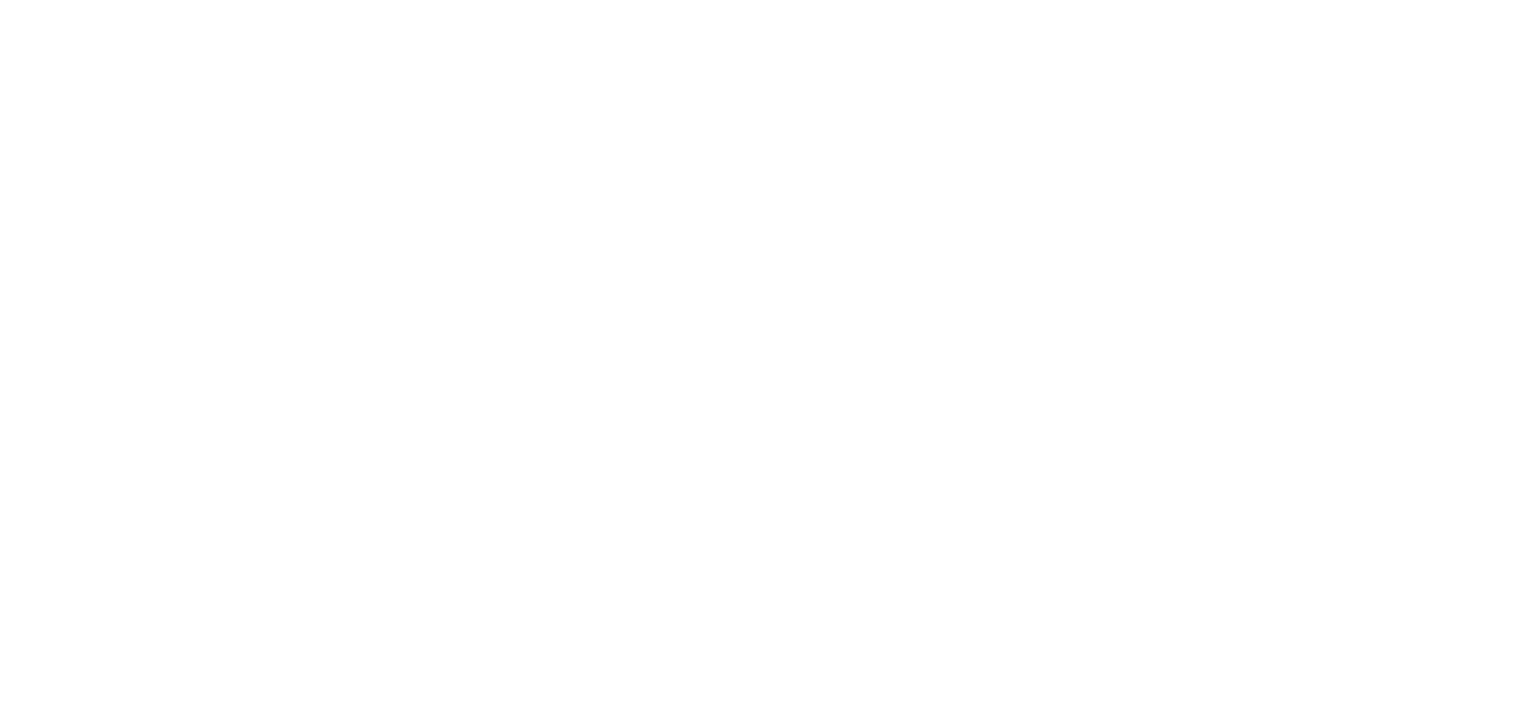 scroll, scrollTop: 0, scrollLeft: 0, axis: both 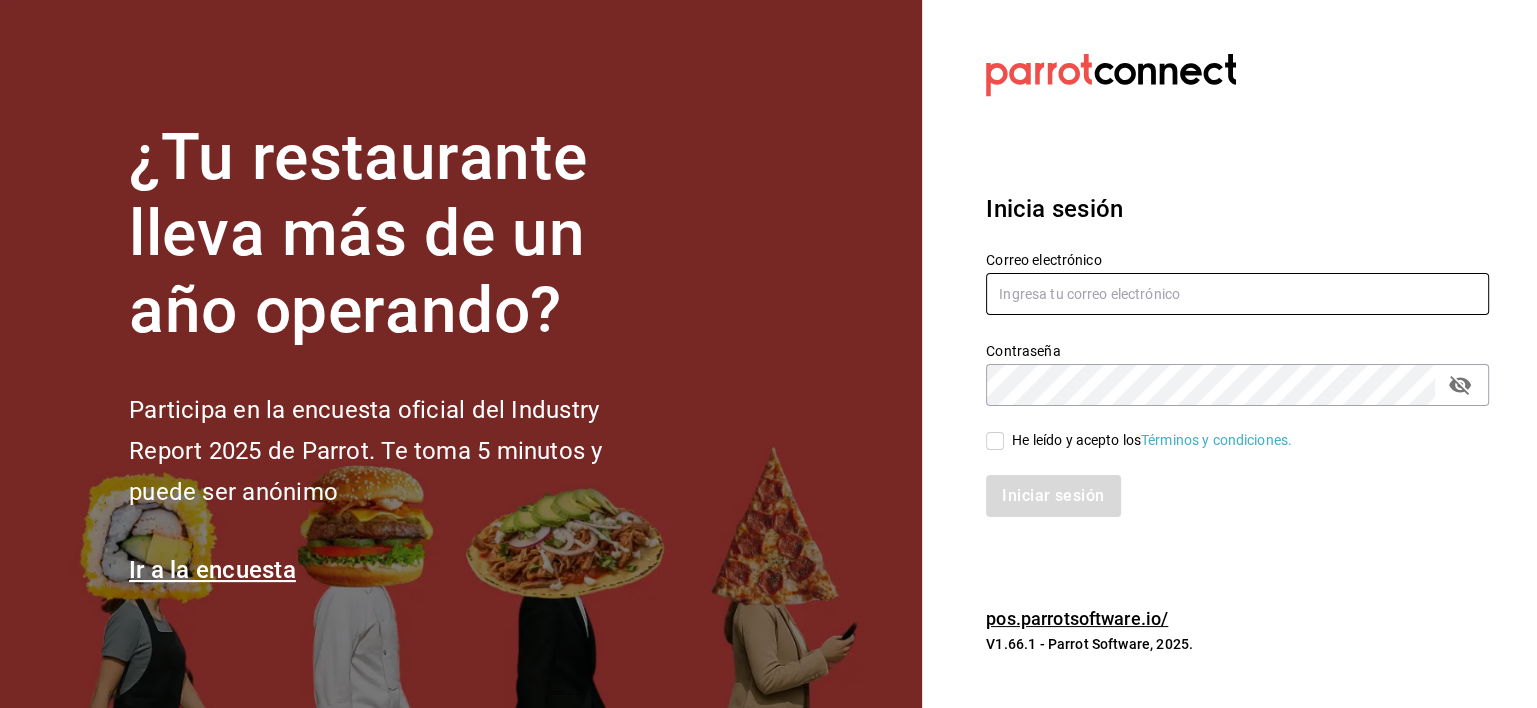 type on "erpaip23@gmail.com" 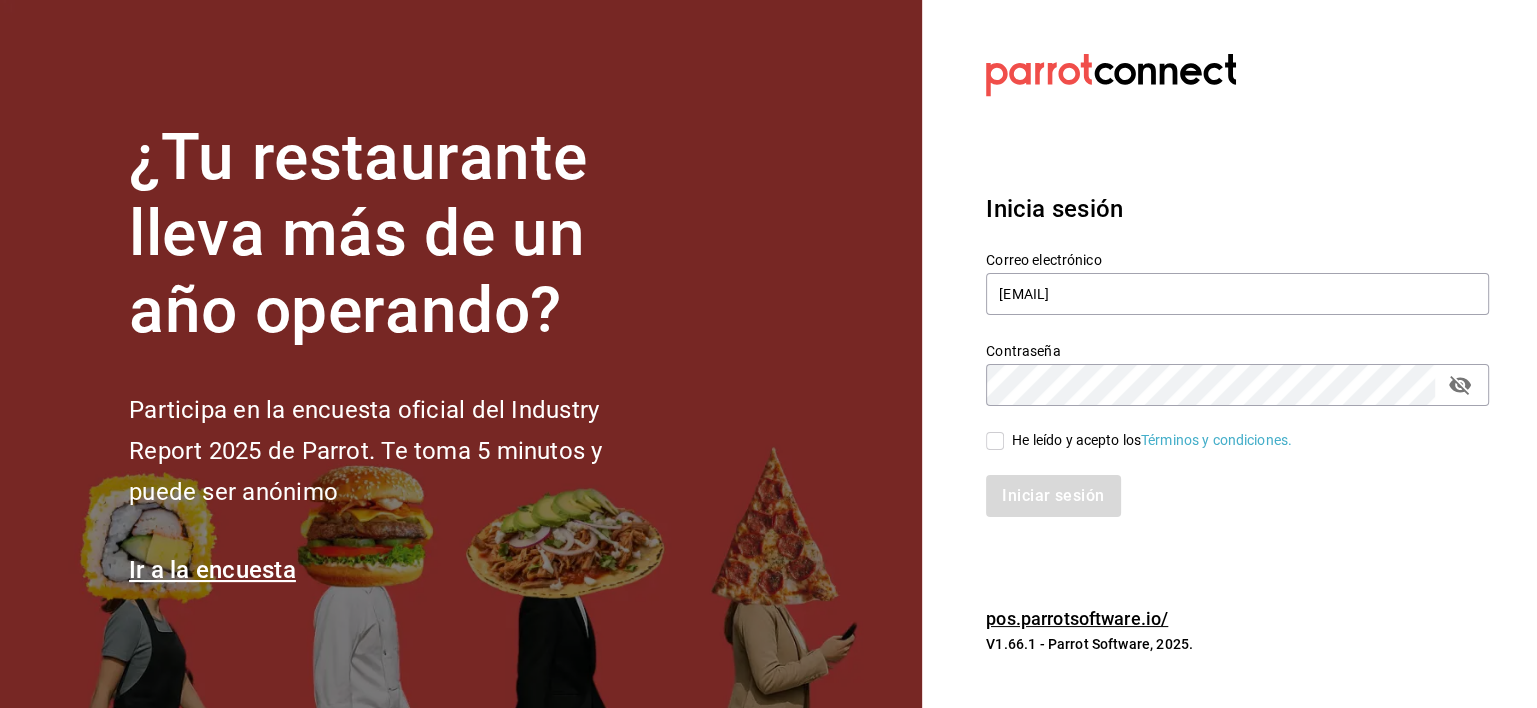click on "He leído y acepto los  Términos y condiciones." at bounding box center (995, 441) 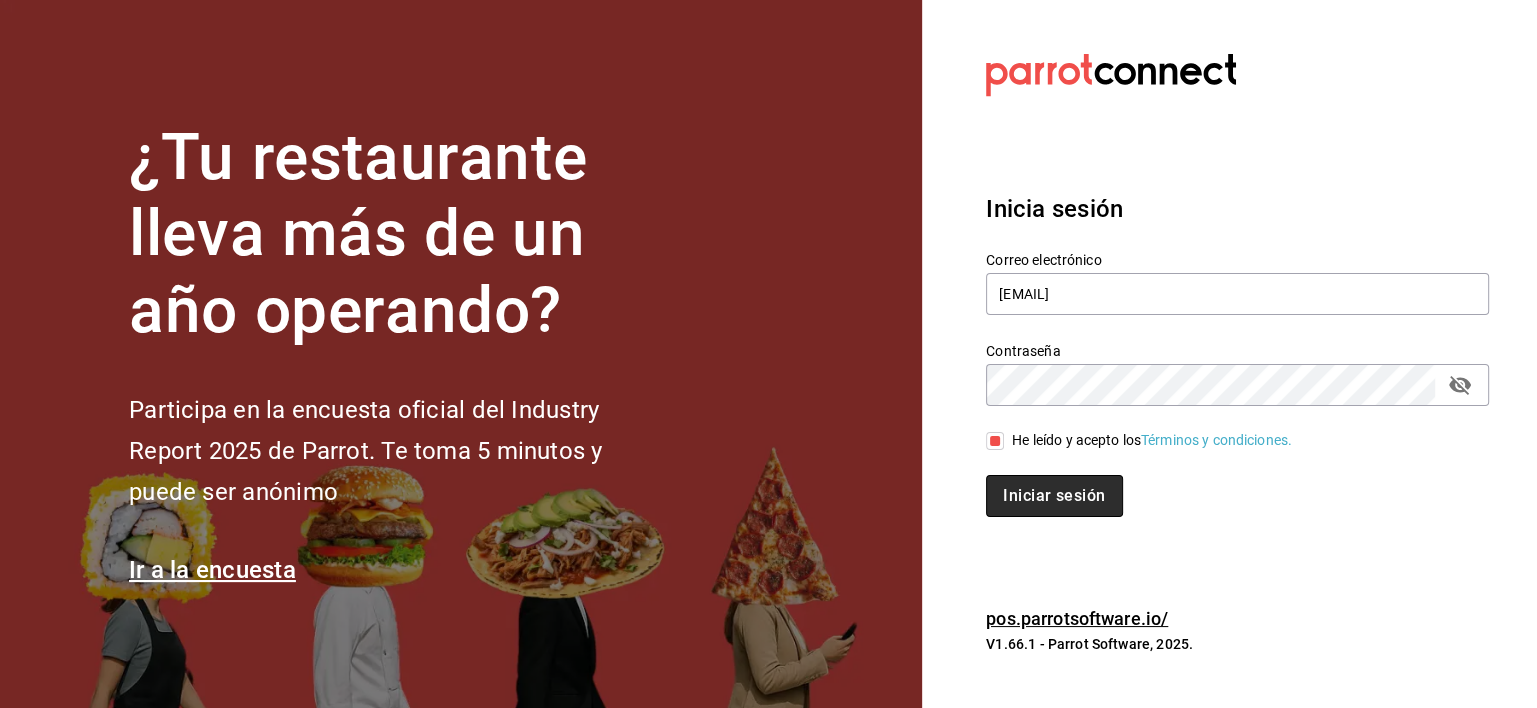 click on "Iniciar sesión" at bounding box center (1054, 496) 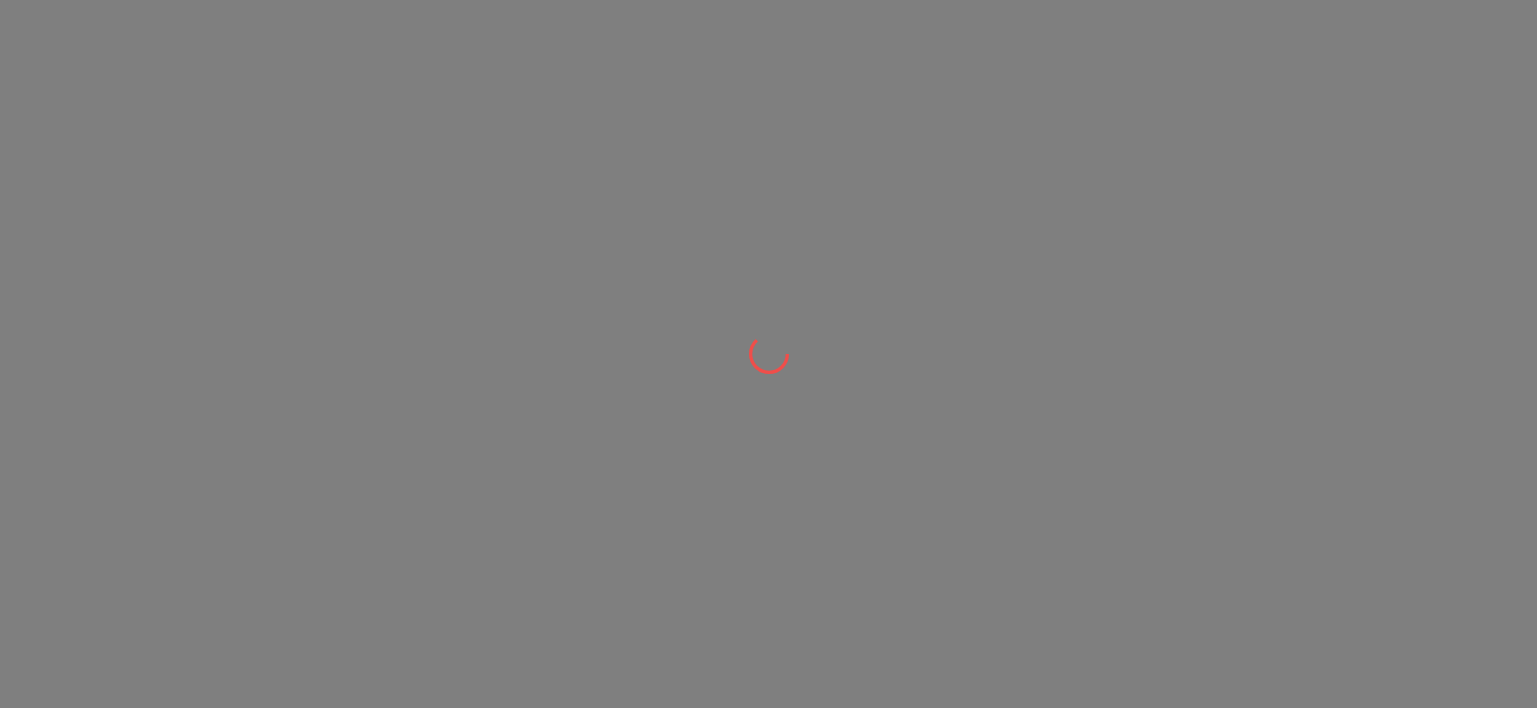 scroll, scrollTop: 0, scrollLeft: 0, axis: both 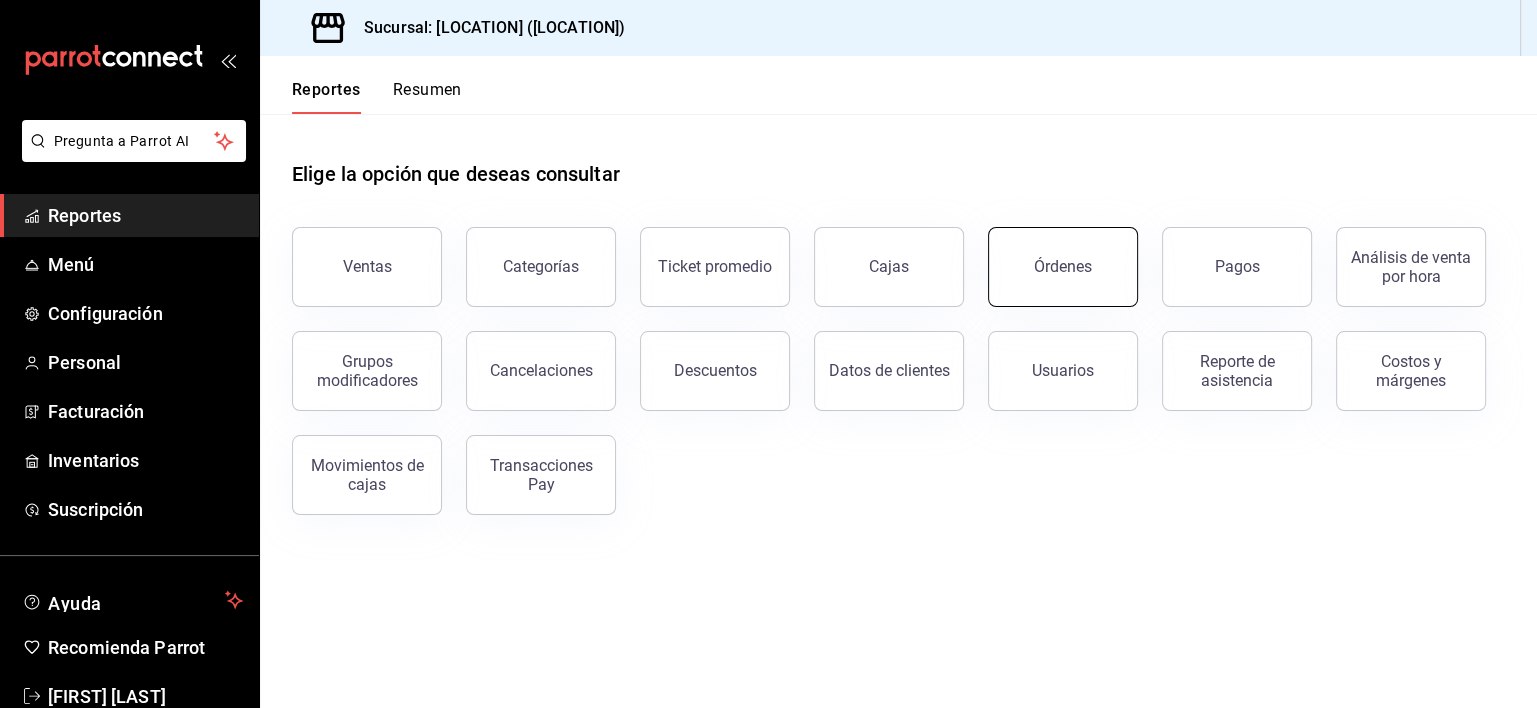 click on "Órdenes" at bounding box center [1063, 267] 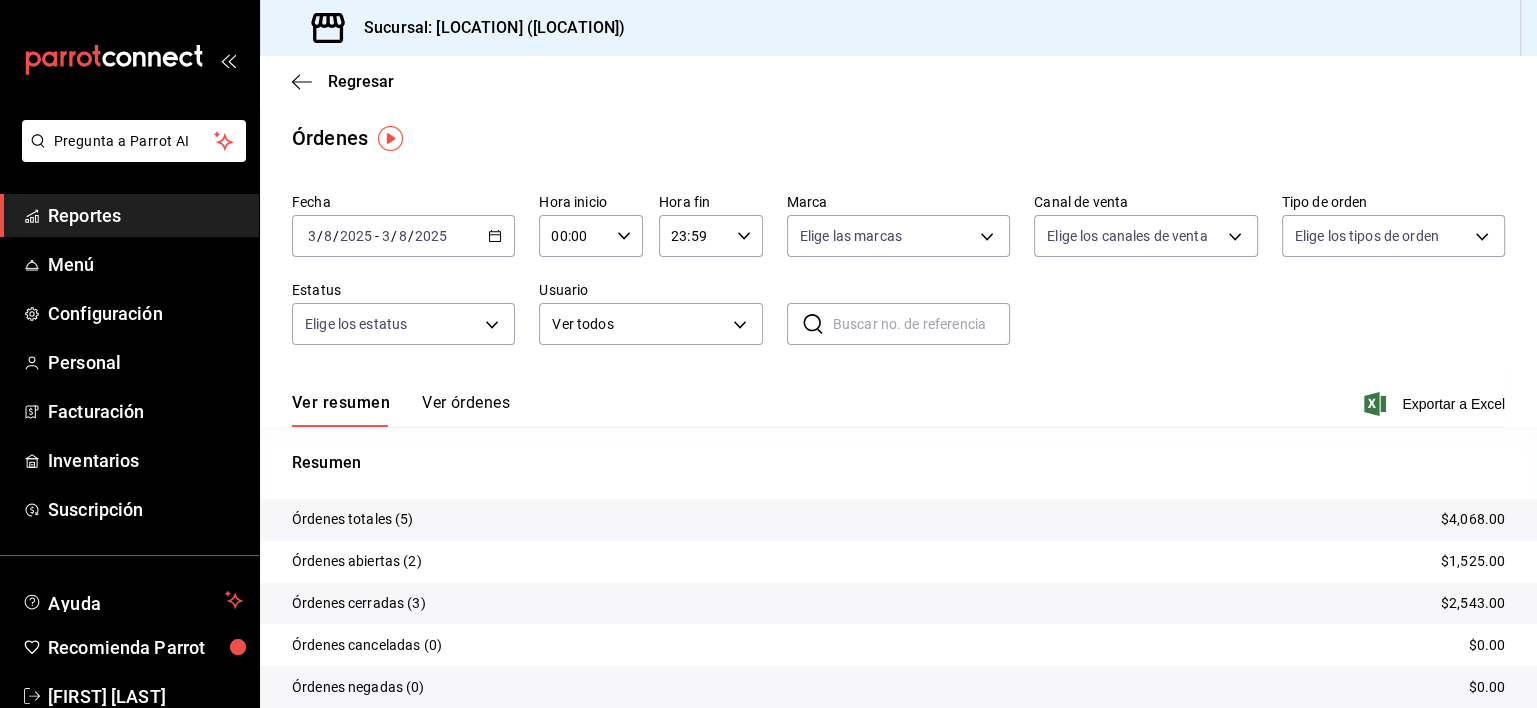 click 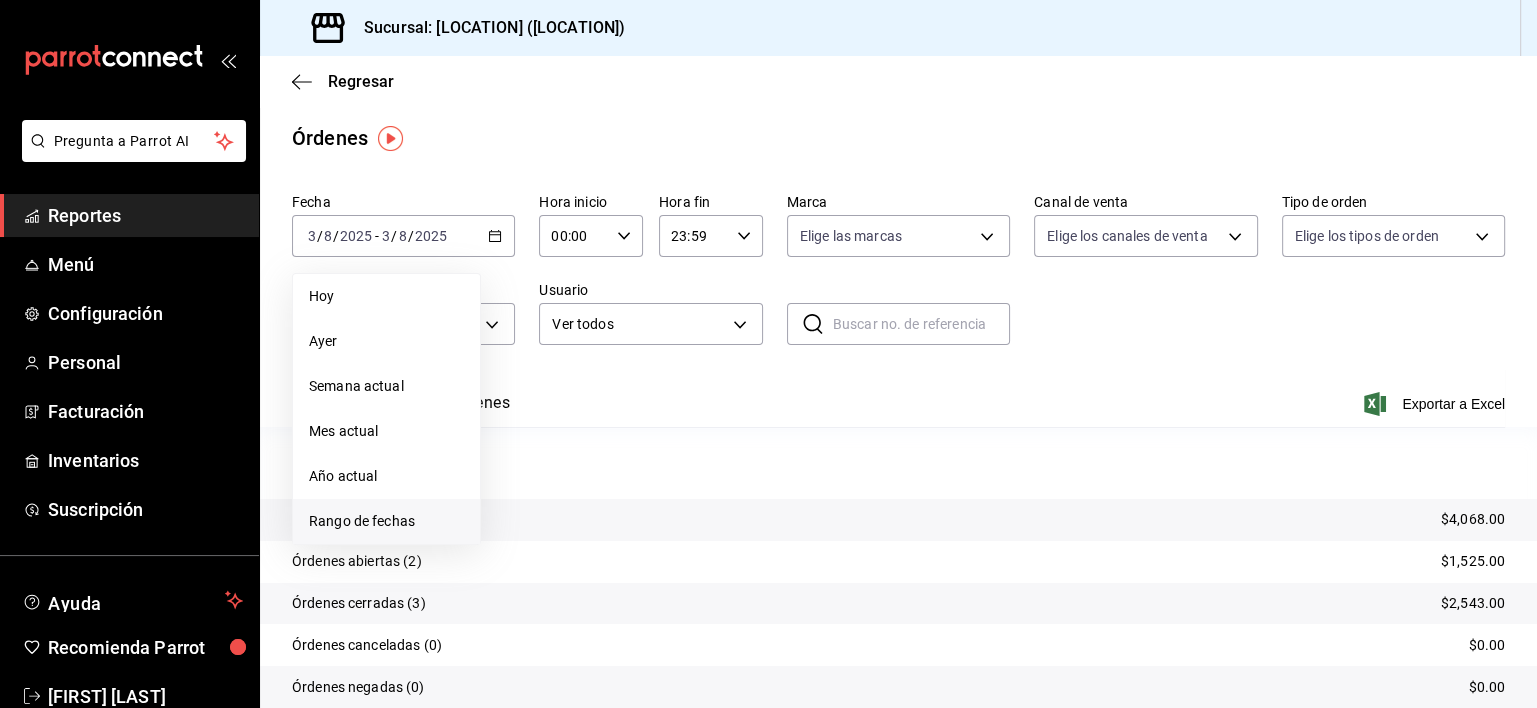 click on "Rango de fechas" at bounding box center (386, 521) 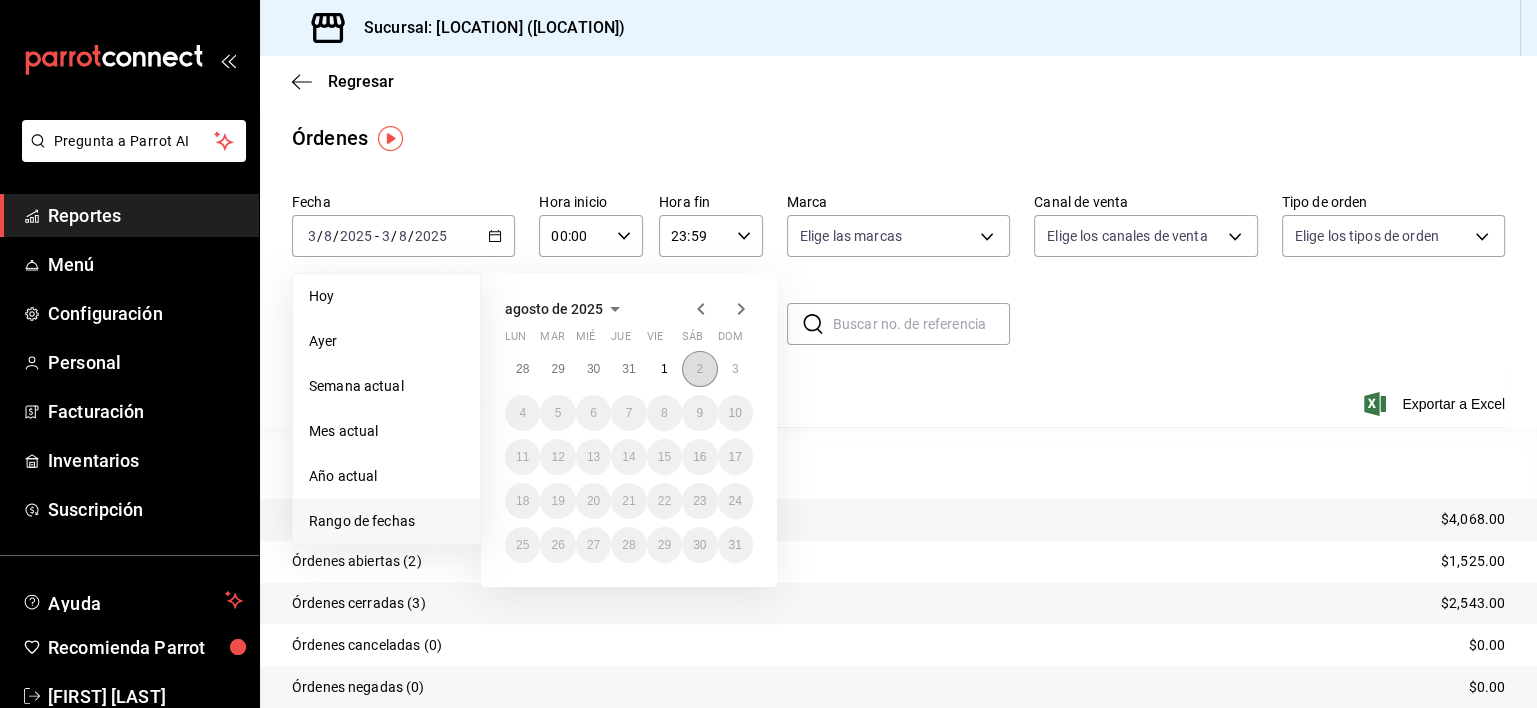 click on "2" at bounding box center (699, 369) 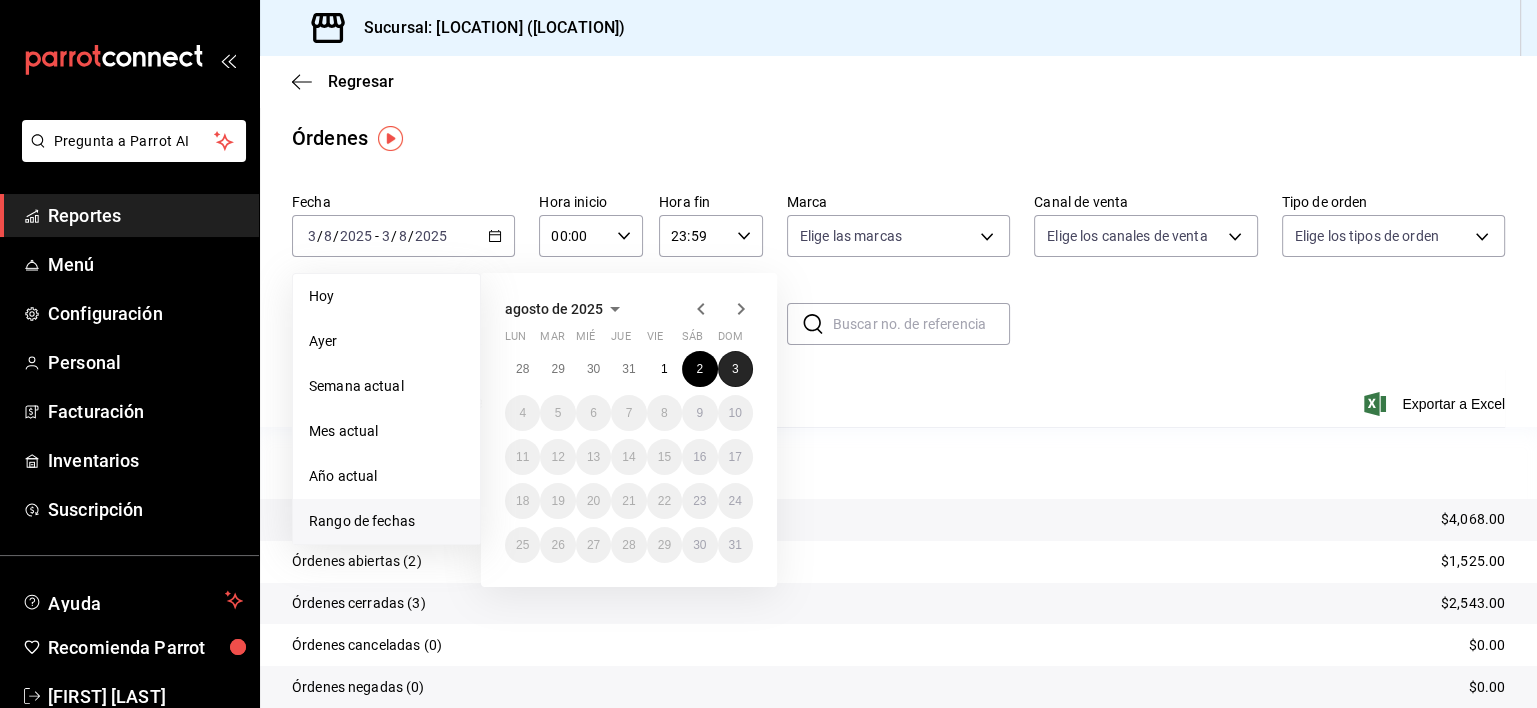 click on "3" at bounding box center [735, 369] 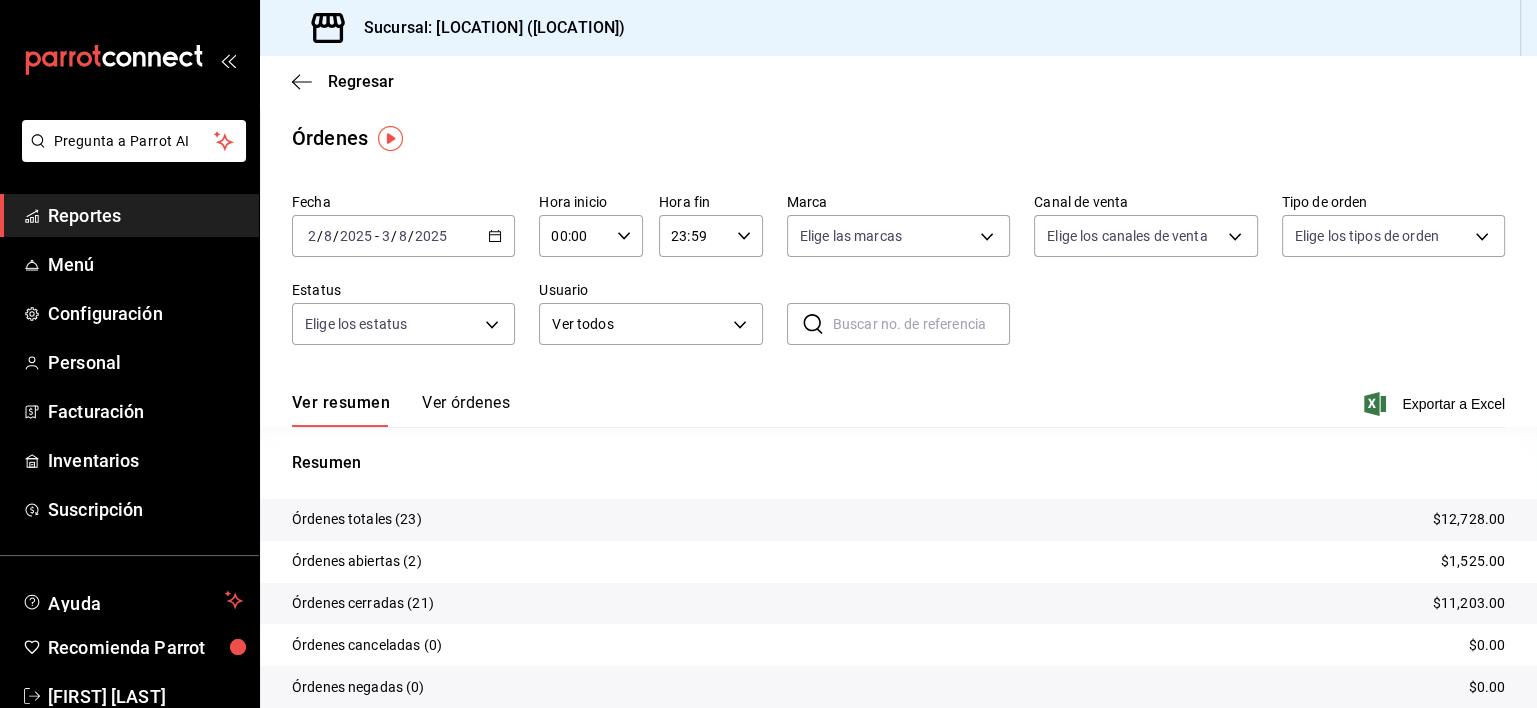 click 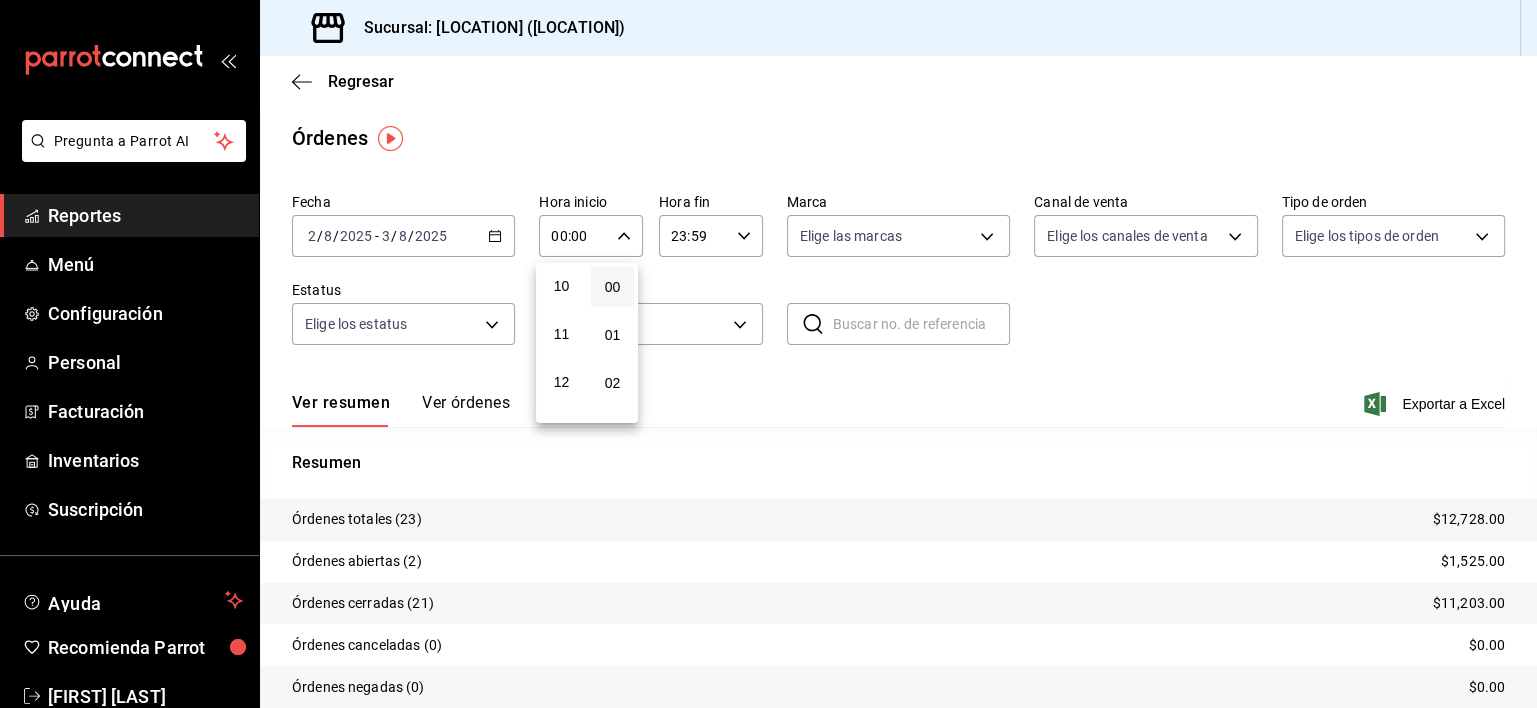 scroll, scrollTop: 504, scrollLeft: 0, axis: vertical 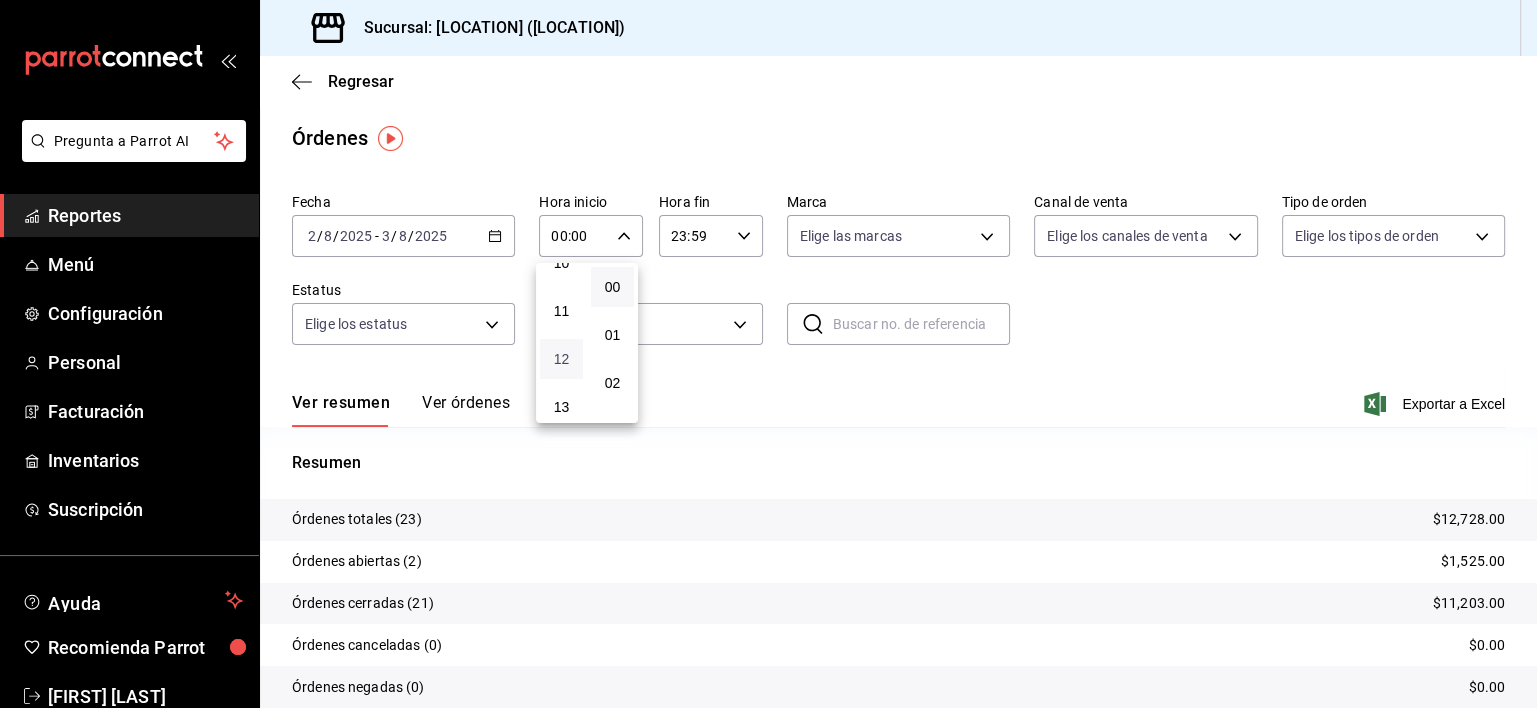 click on "12" at bounding box center (561, 359) 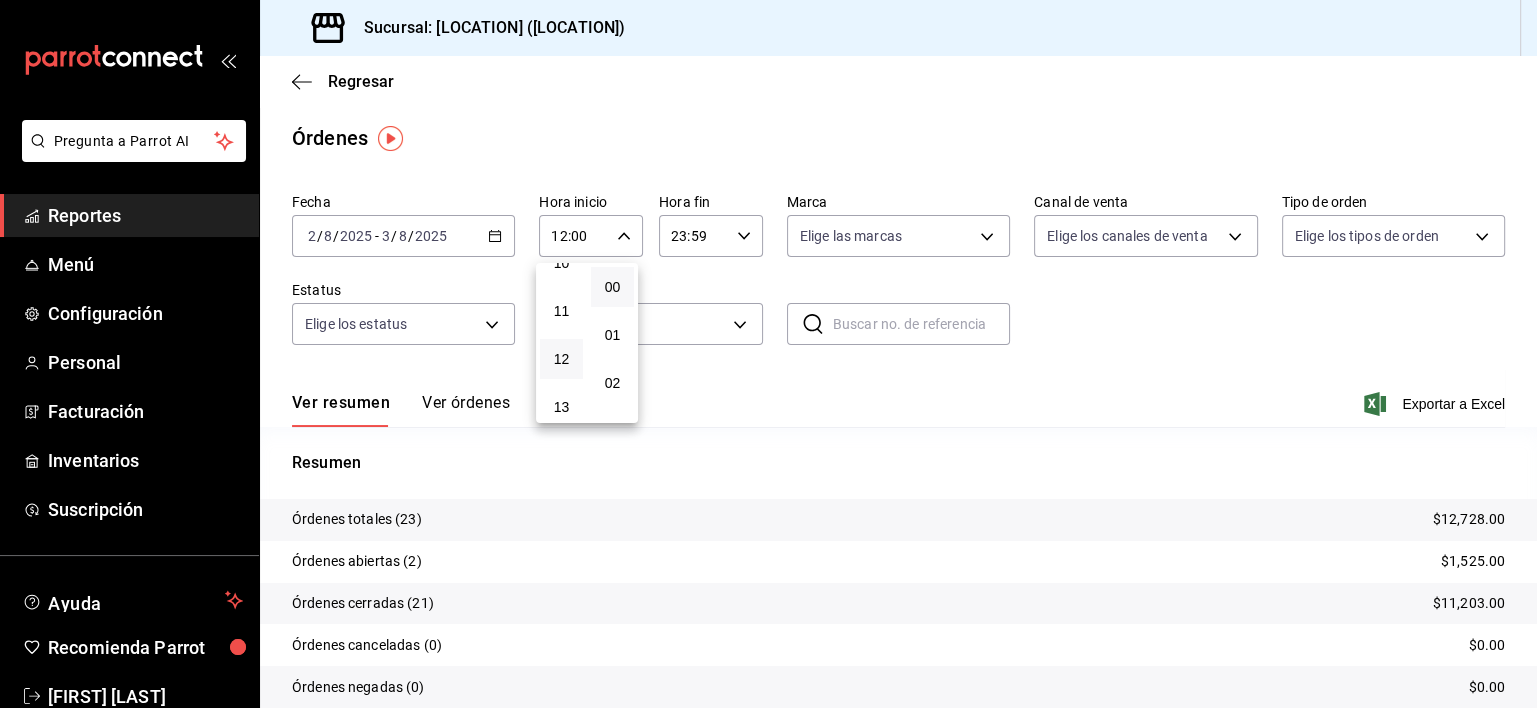 click at bounding box center [768, 354] 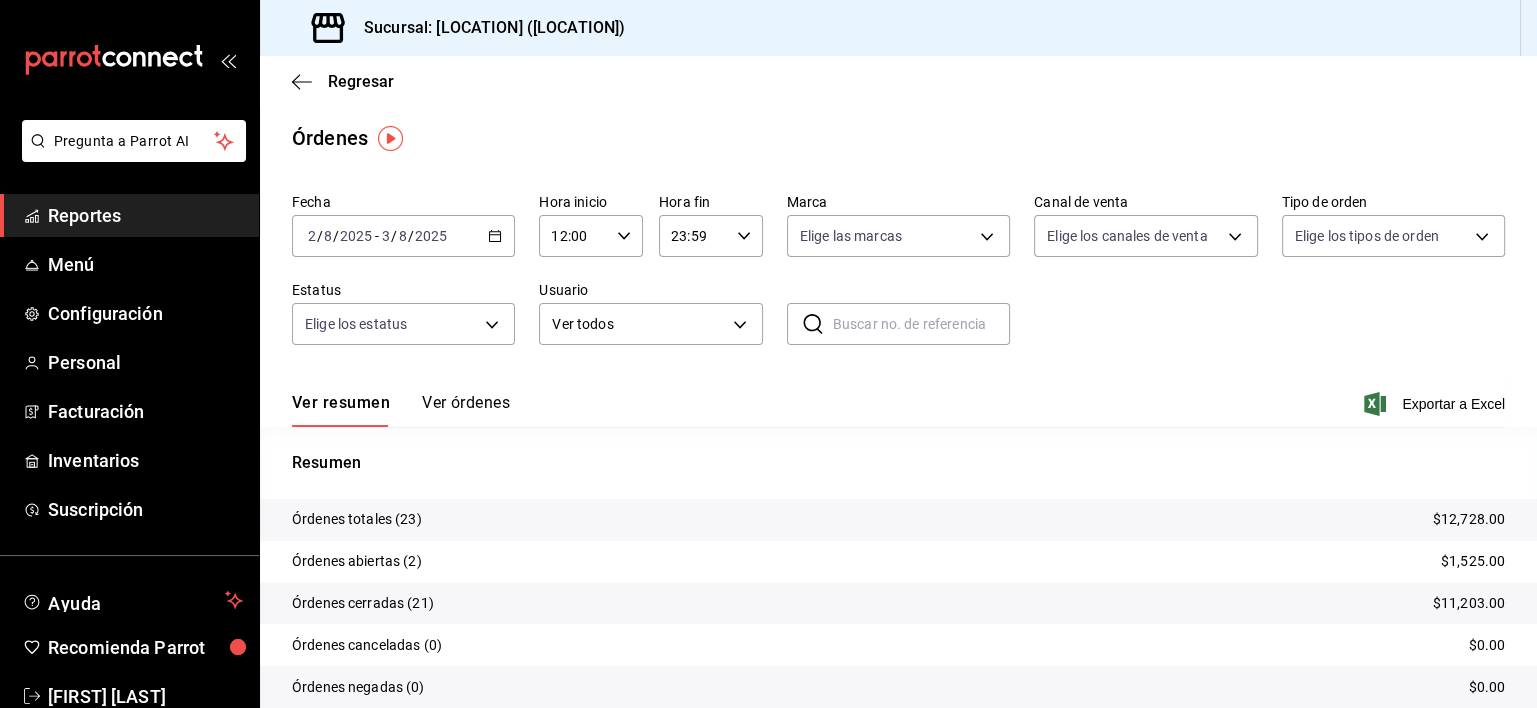 click 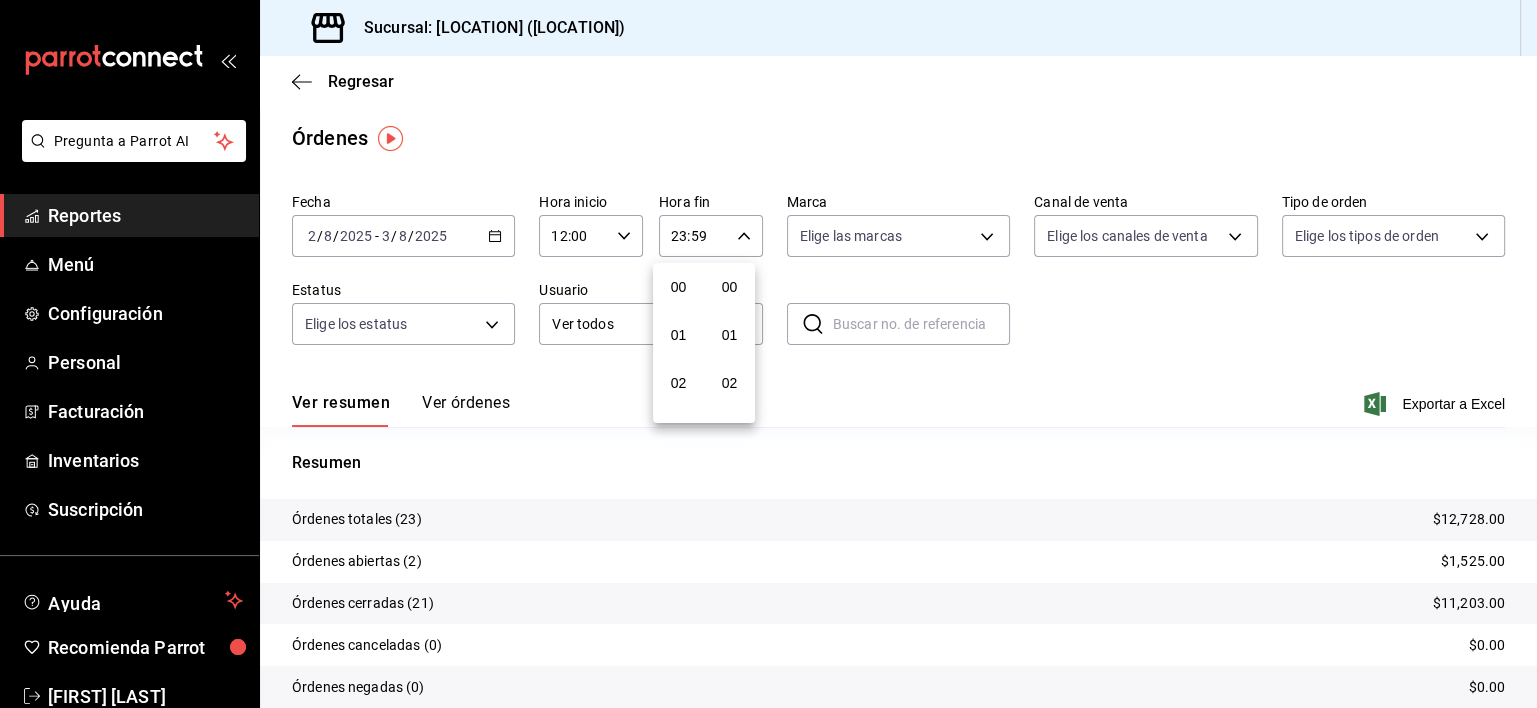 scroll, scrollTop: 1011, scrollLeft: 0, axis: vertical 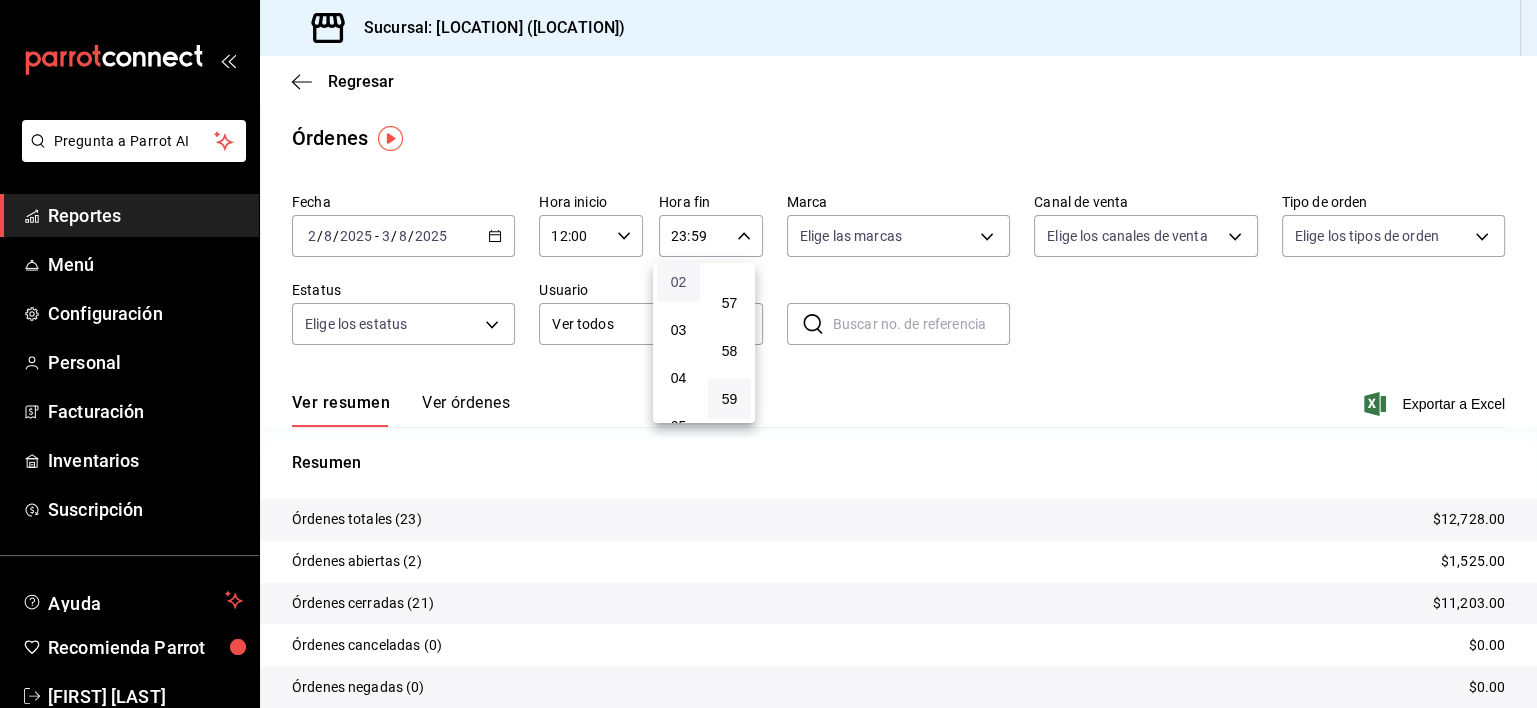 click on "02" at bounding box center [678, 282] 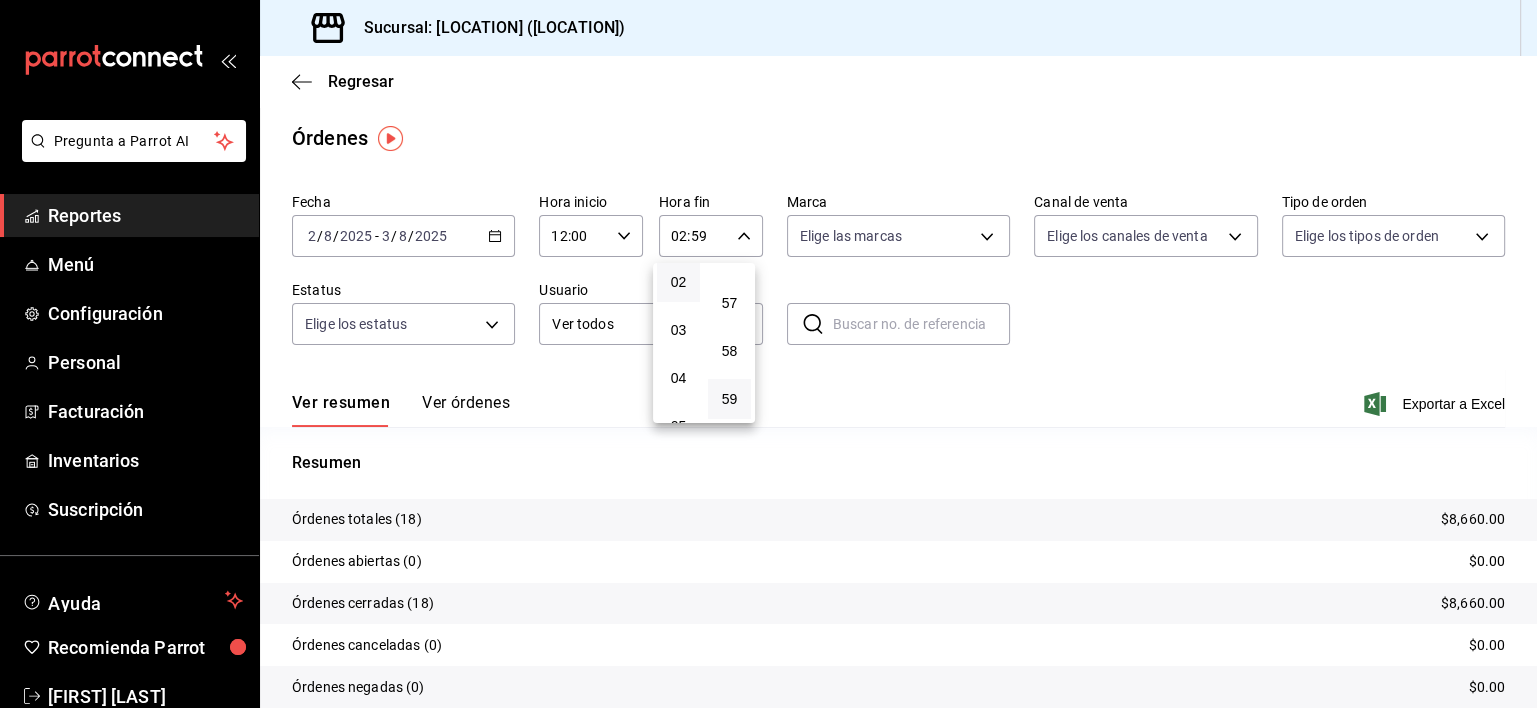 click at bounding box center (768, 354) 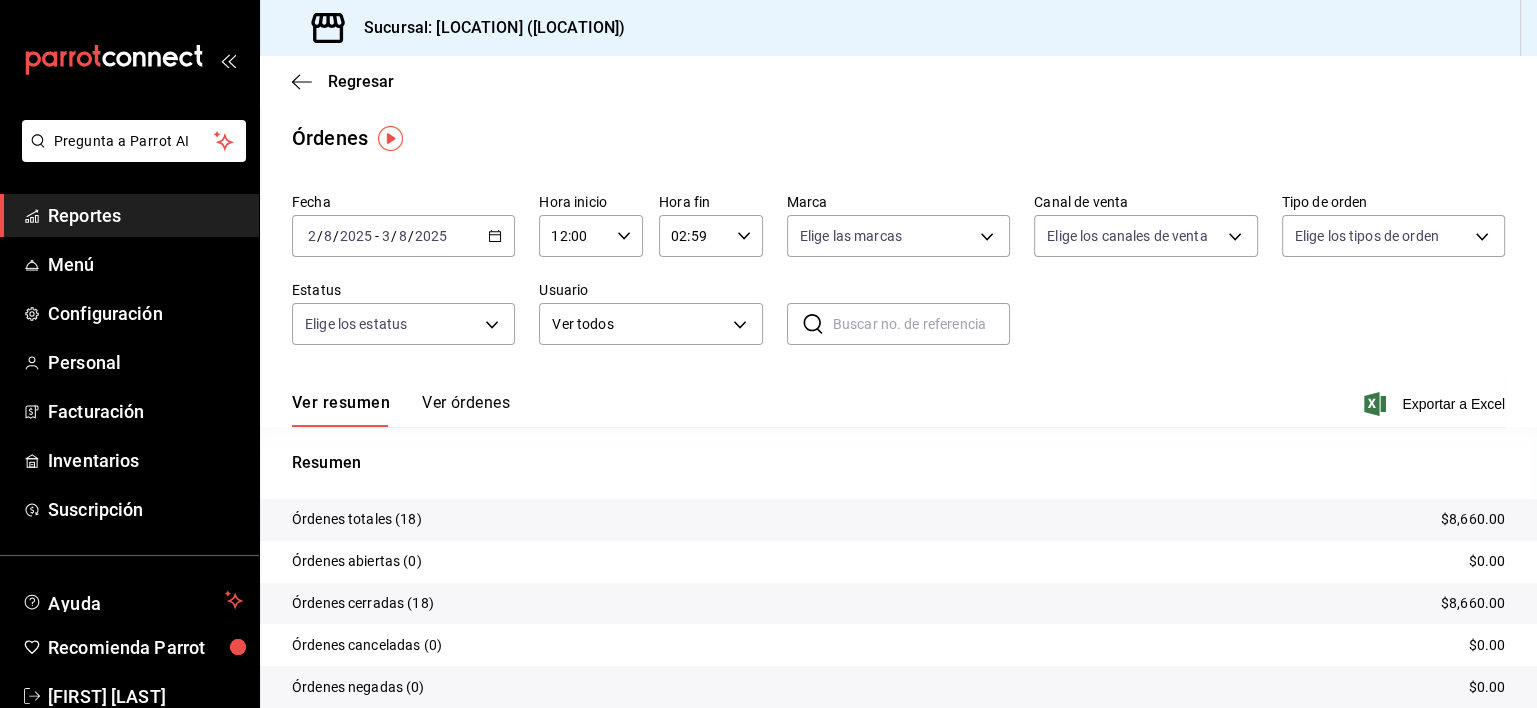 click on "Ver órdenes" at bounding box center (466, 410) 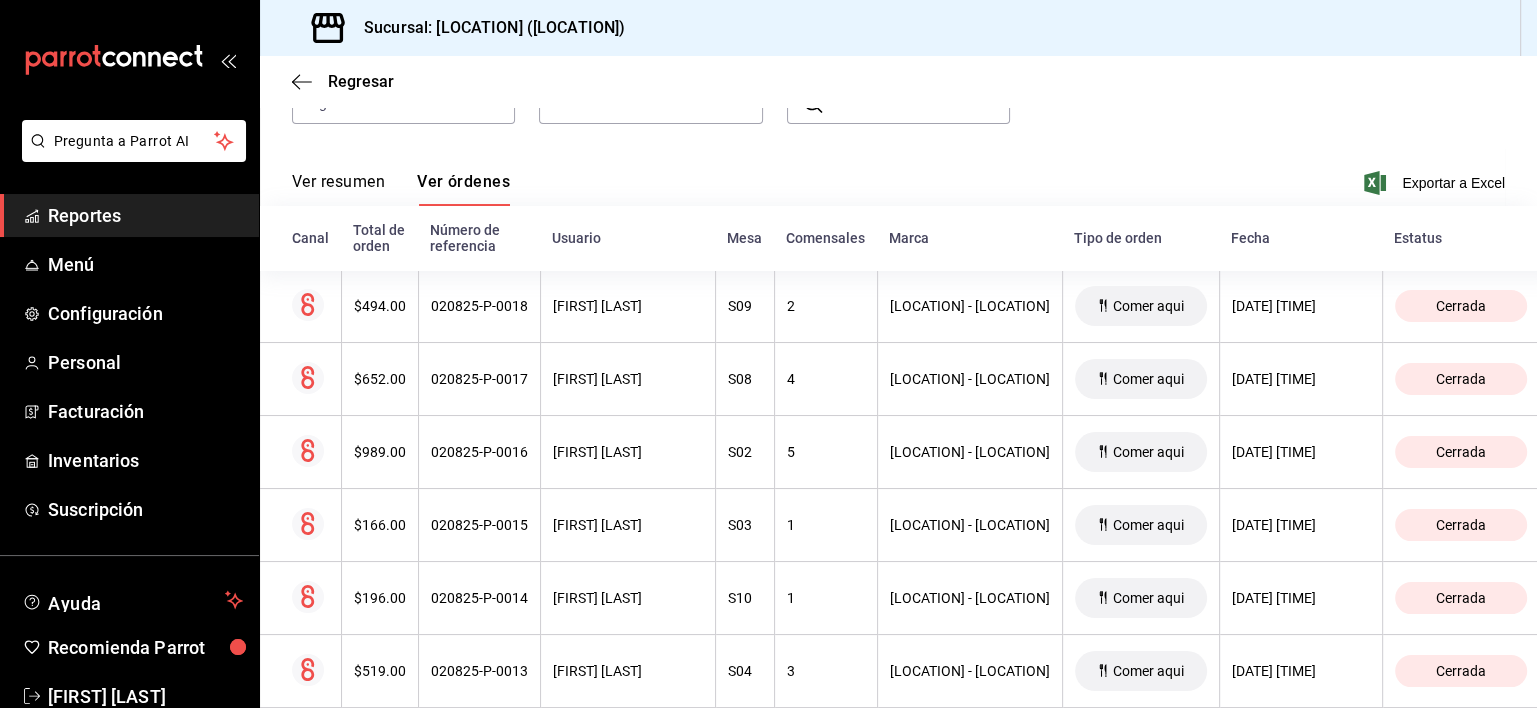 scroll, scrollTop: 220, scrollLeft: 0, axis: vertical 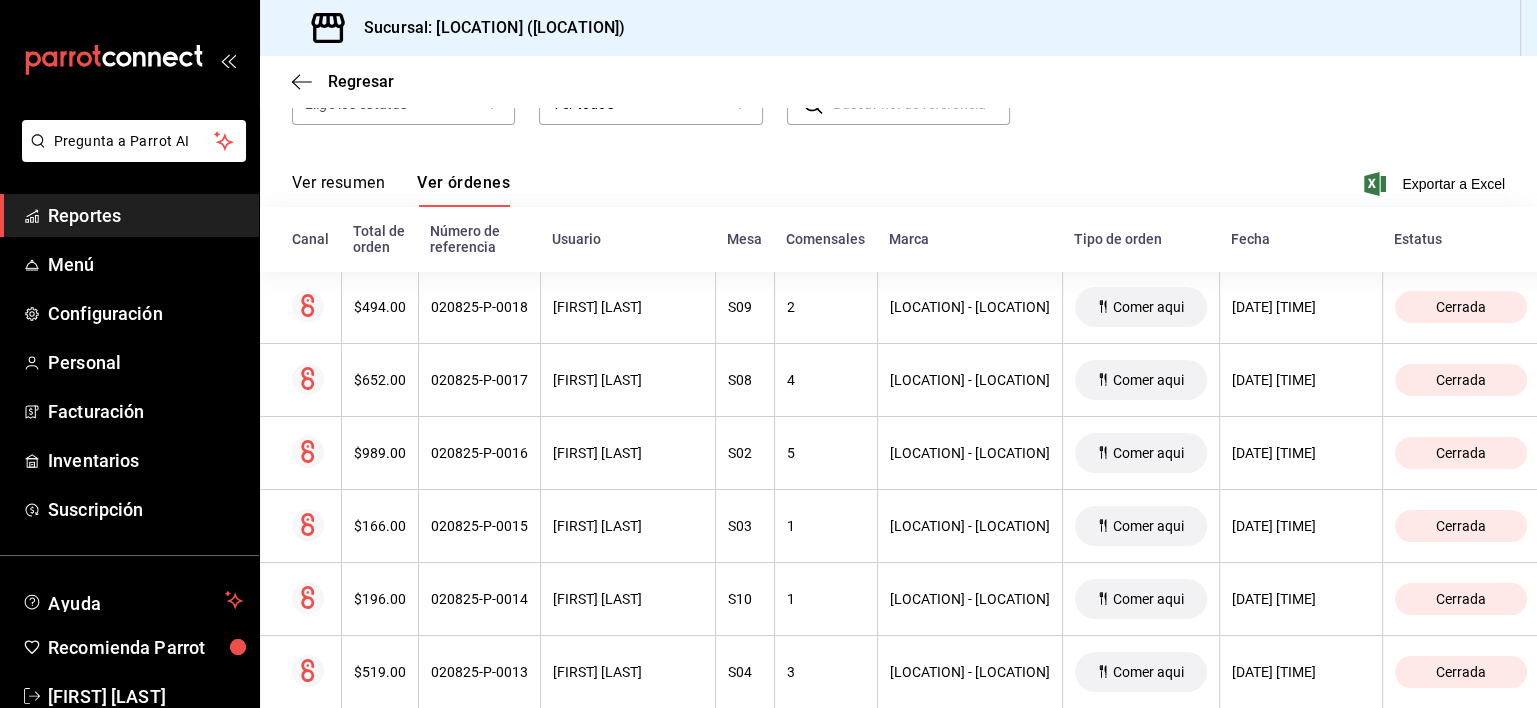 click on "Ver resumen" at bounding box center [338, 190] 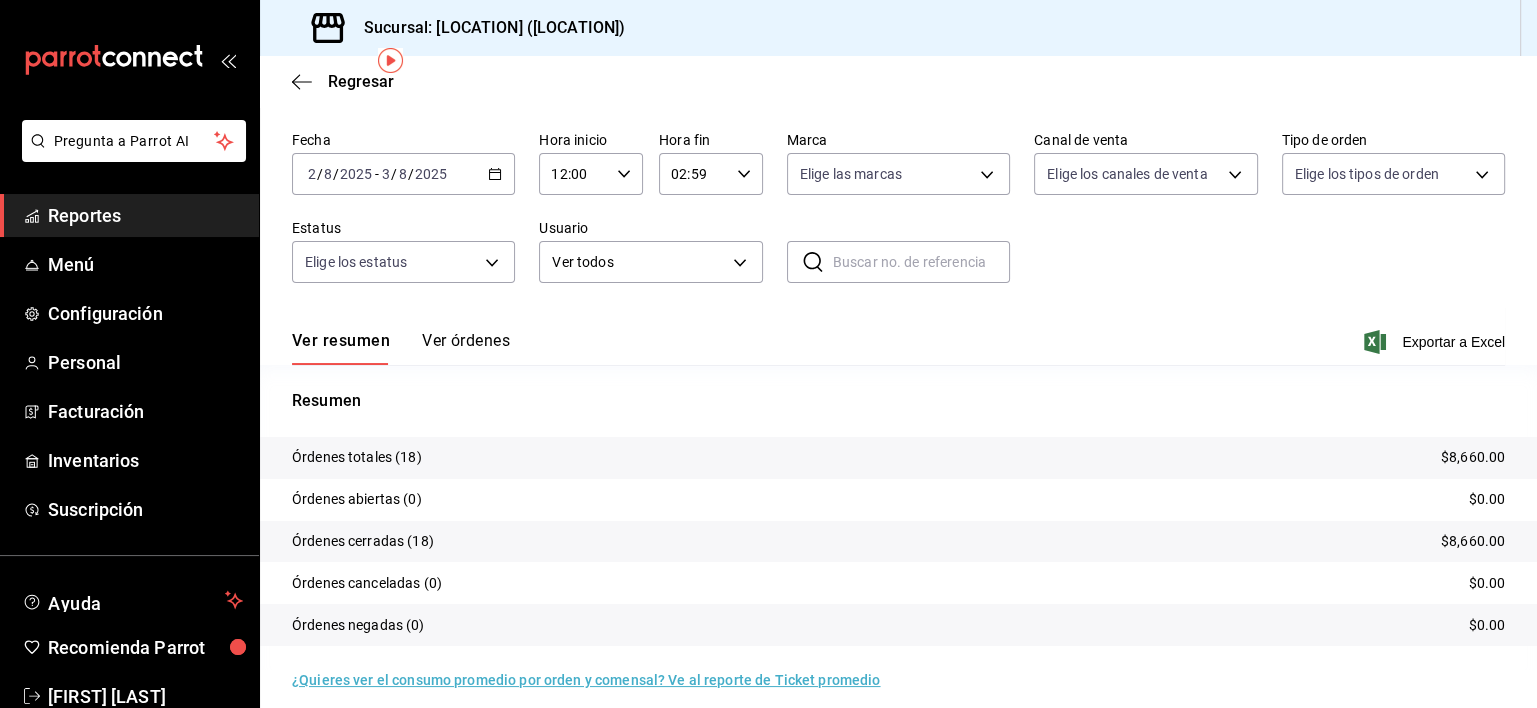 scroll, scrollTop: 77, scrollLeft: 0, axis: vertical 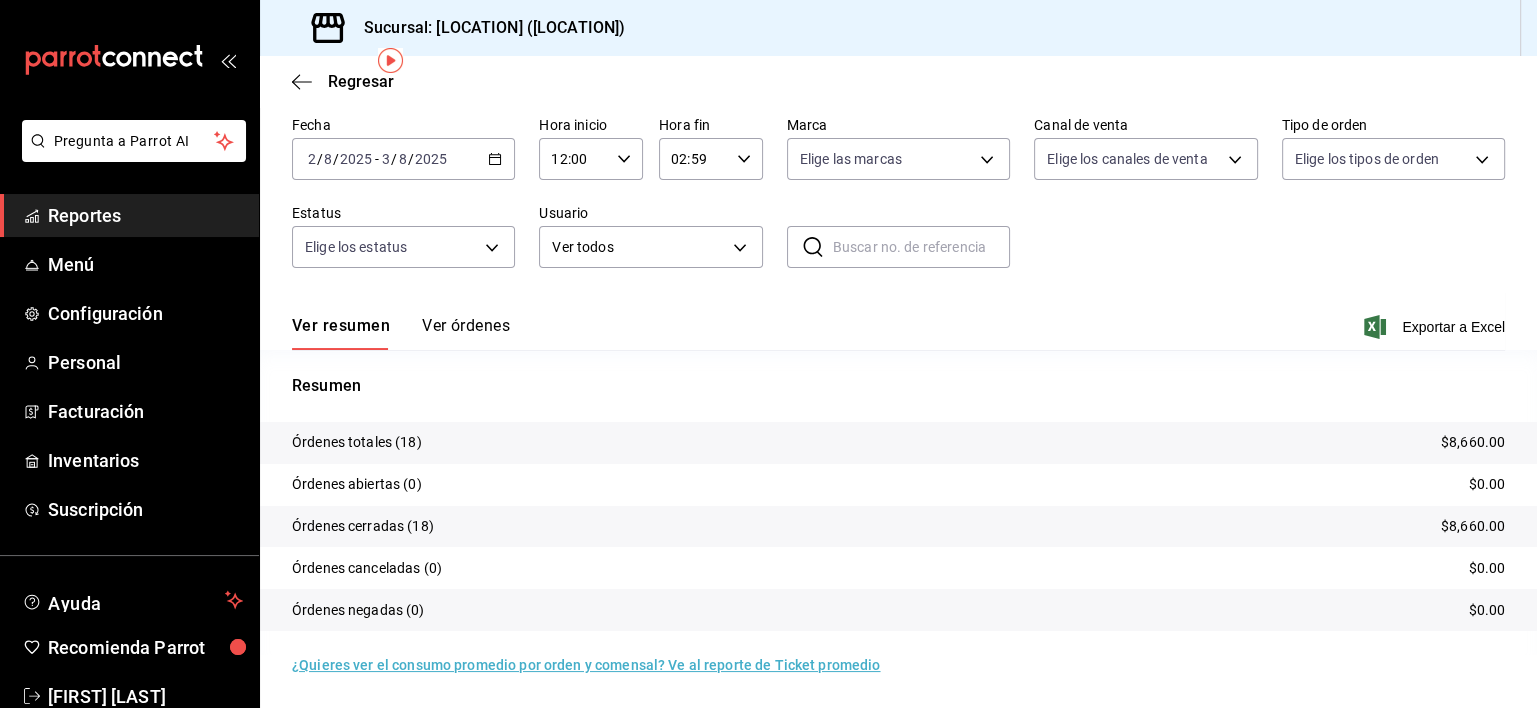click on "Ver órdenes" at bounding box center (466, 333) 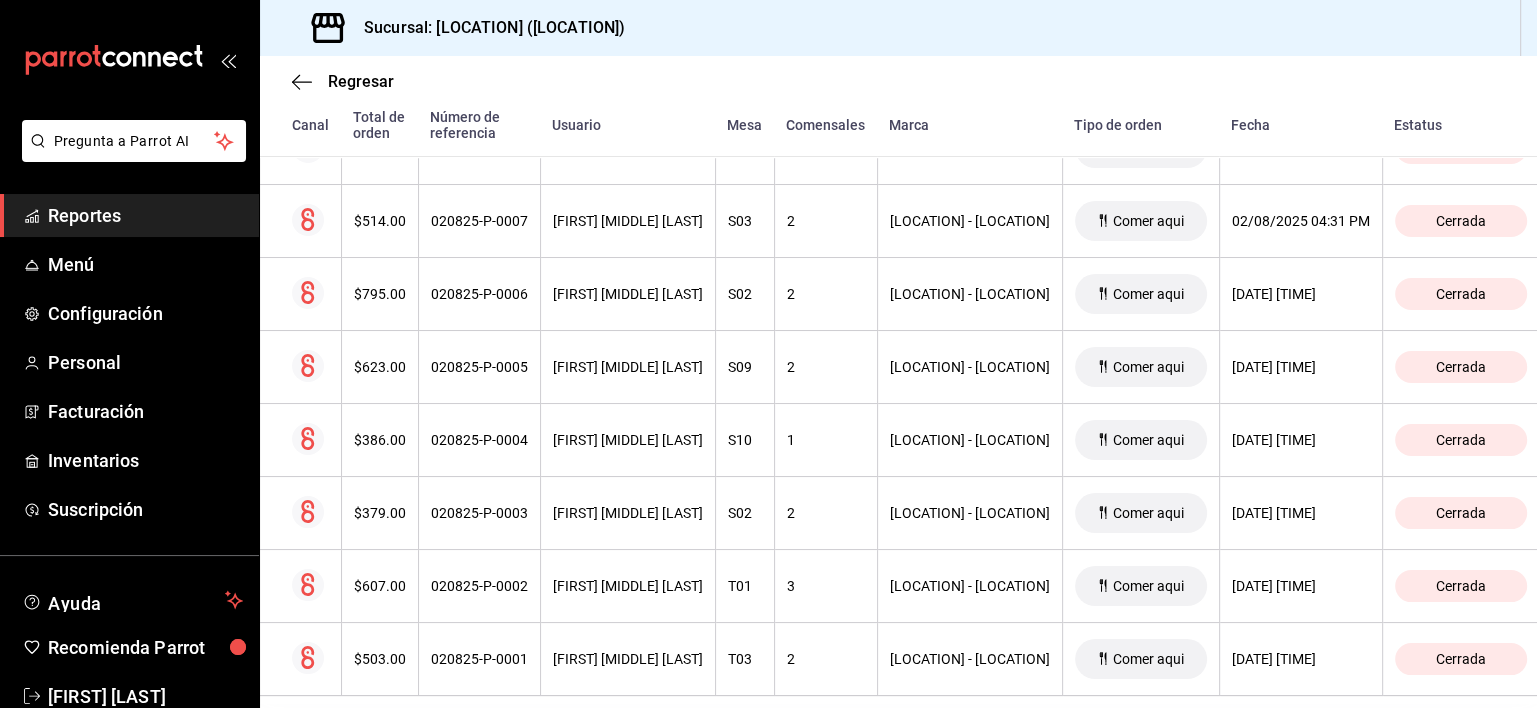 scroll, scrollTop: 1190, scrollLeft: 0, axis: vertical 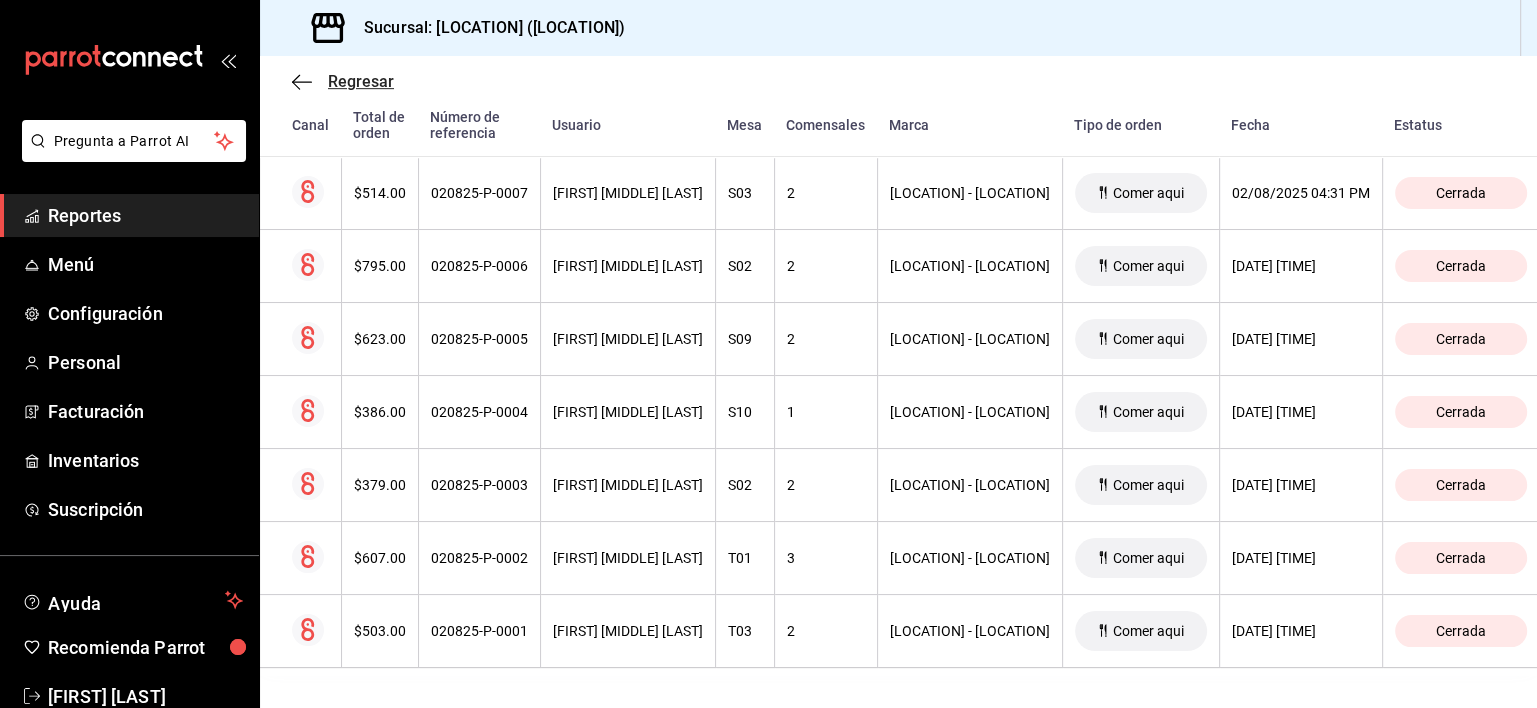 click 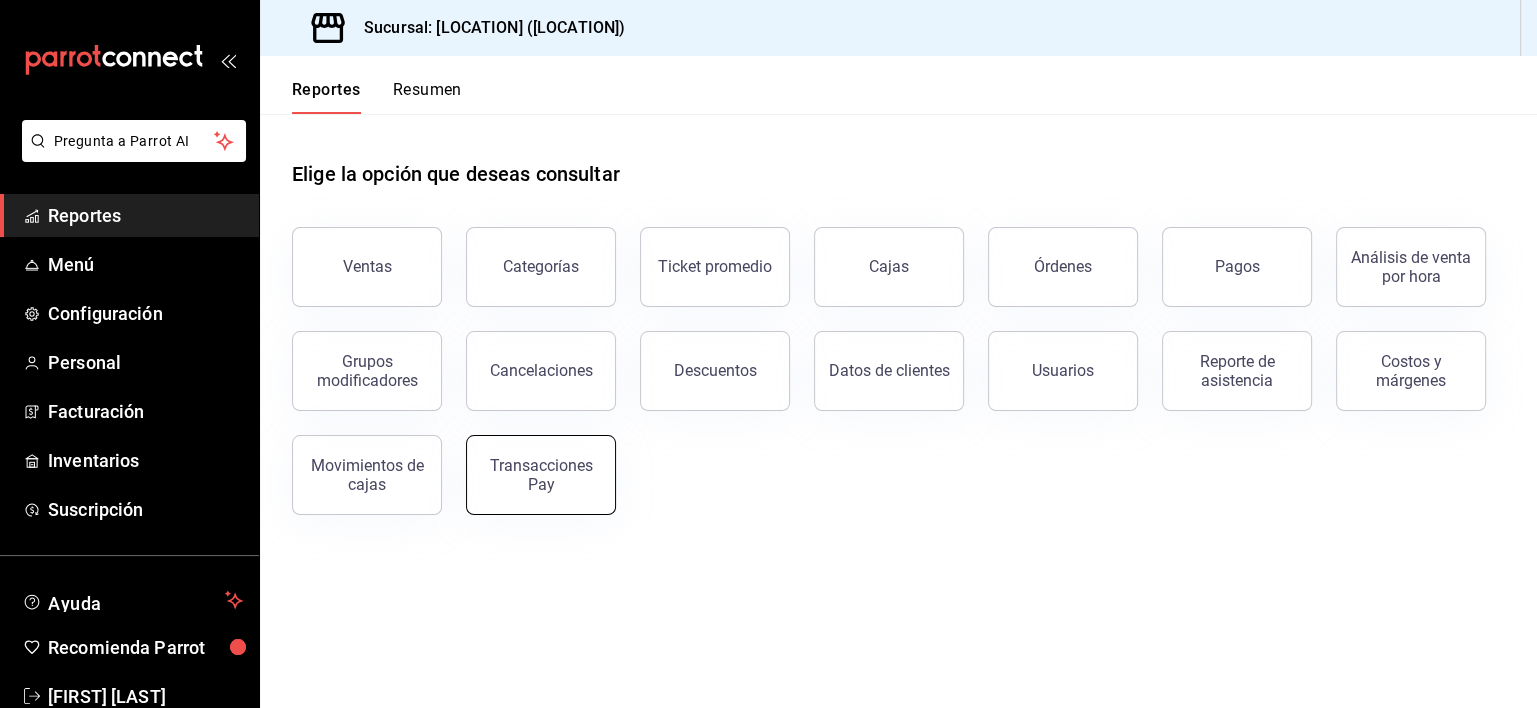 click on "Transacciones Pay" at bounding box center (541, 475) 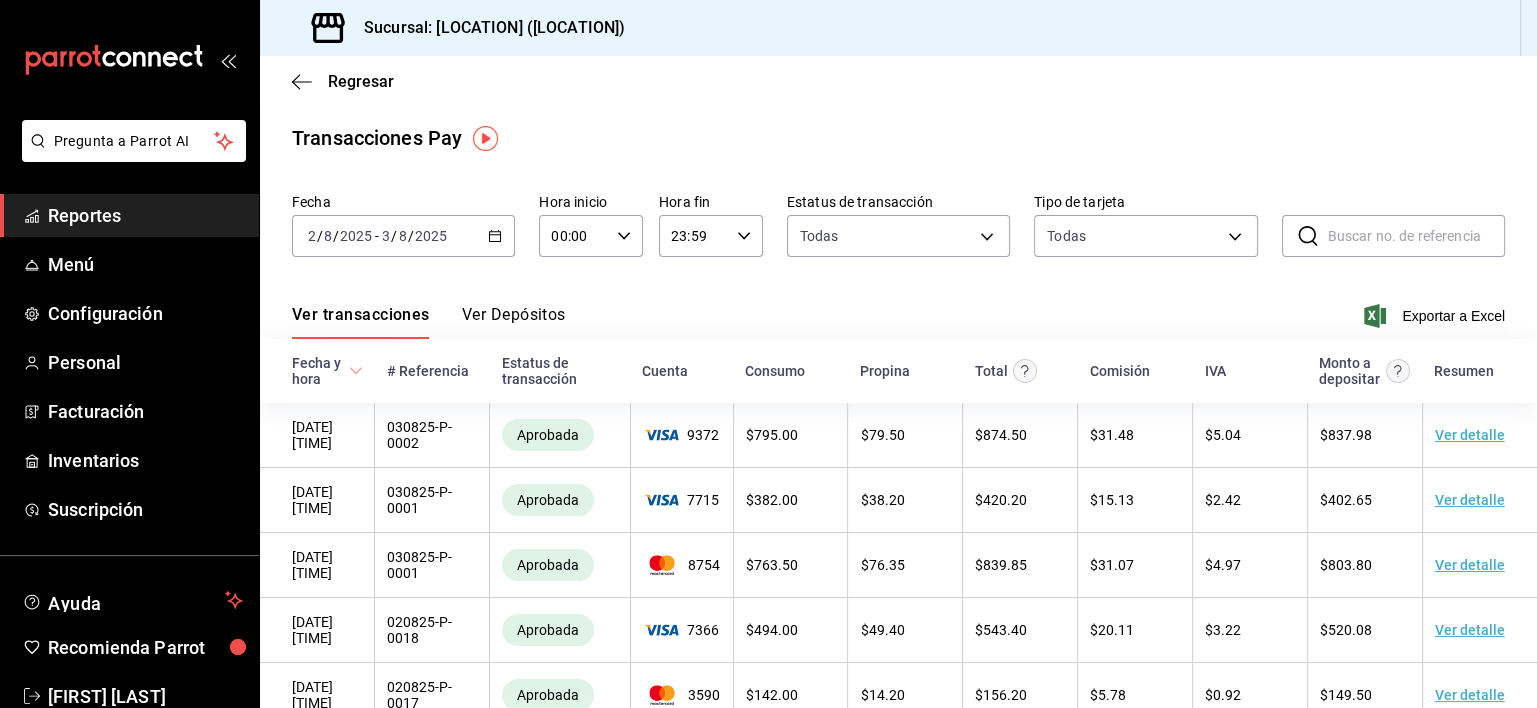 click 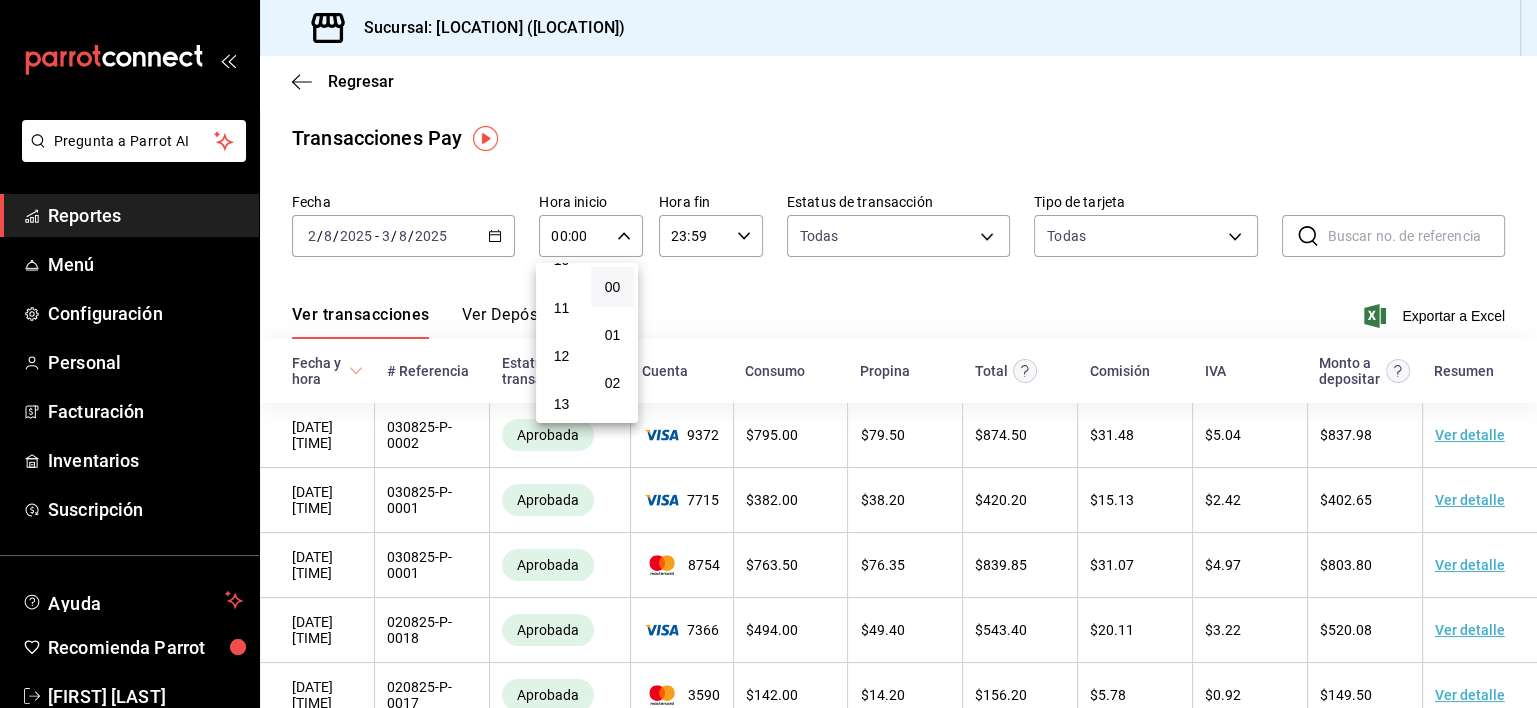 scroll, scrollTop: 508, scrollLeft: 0, axis: vertical 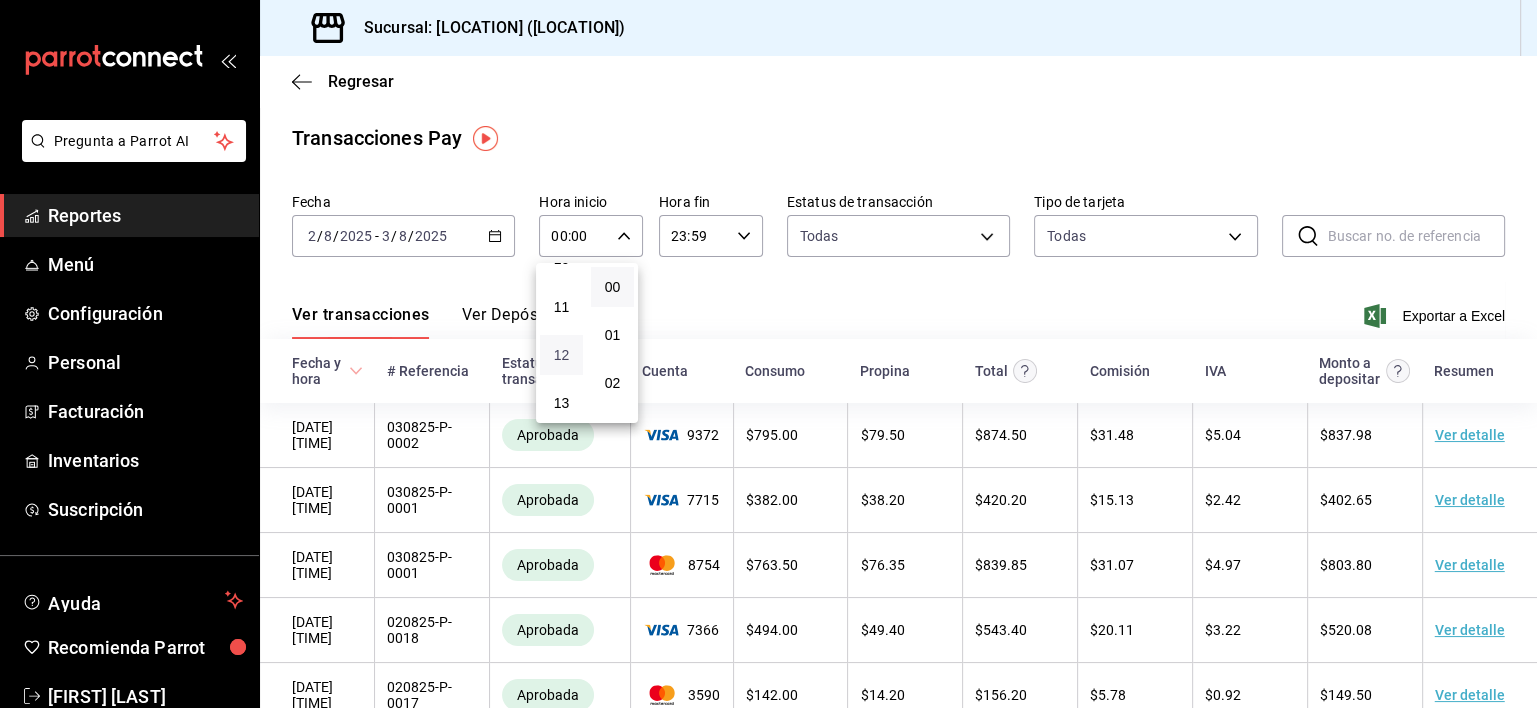 click on "12" at bounding box center (561, 355) 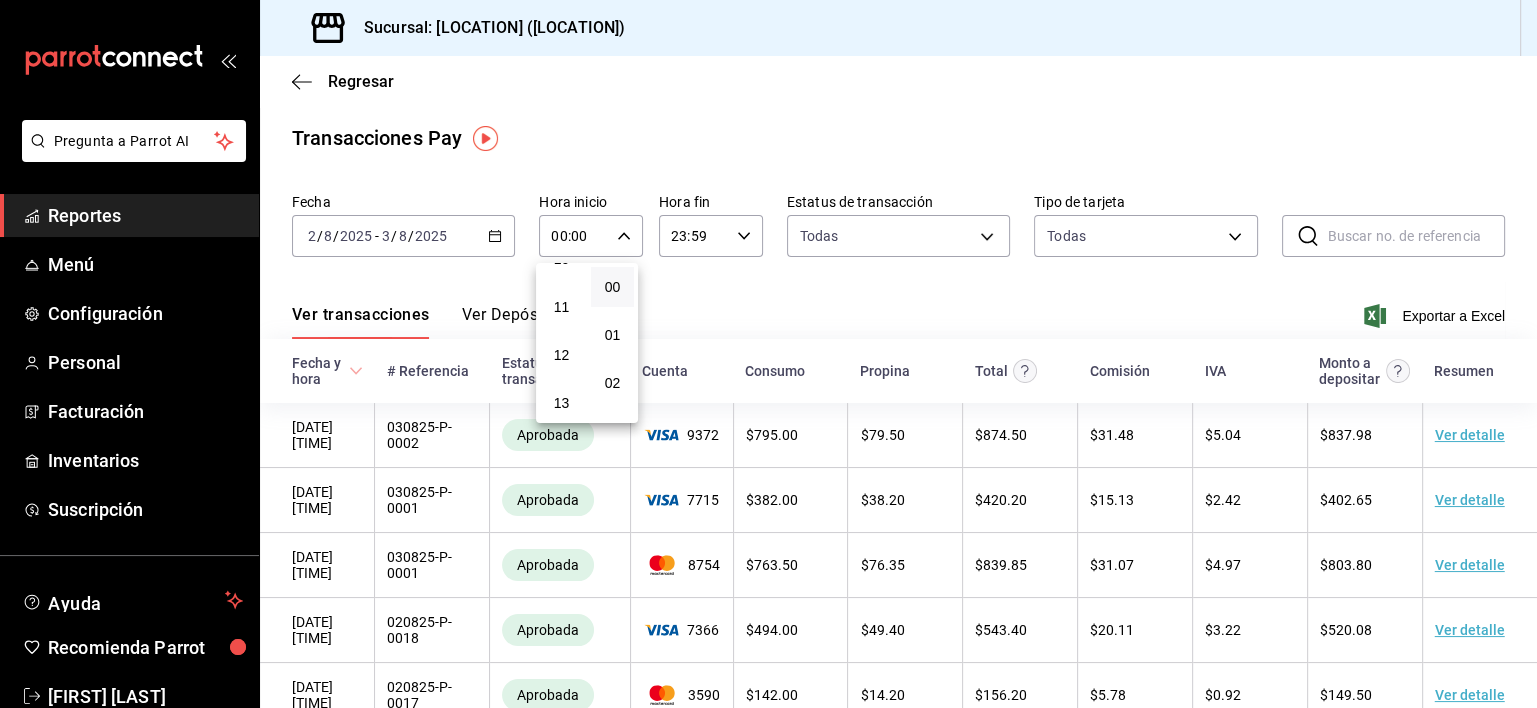type on "12:00" 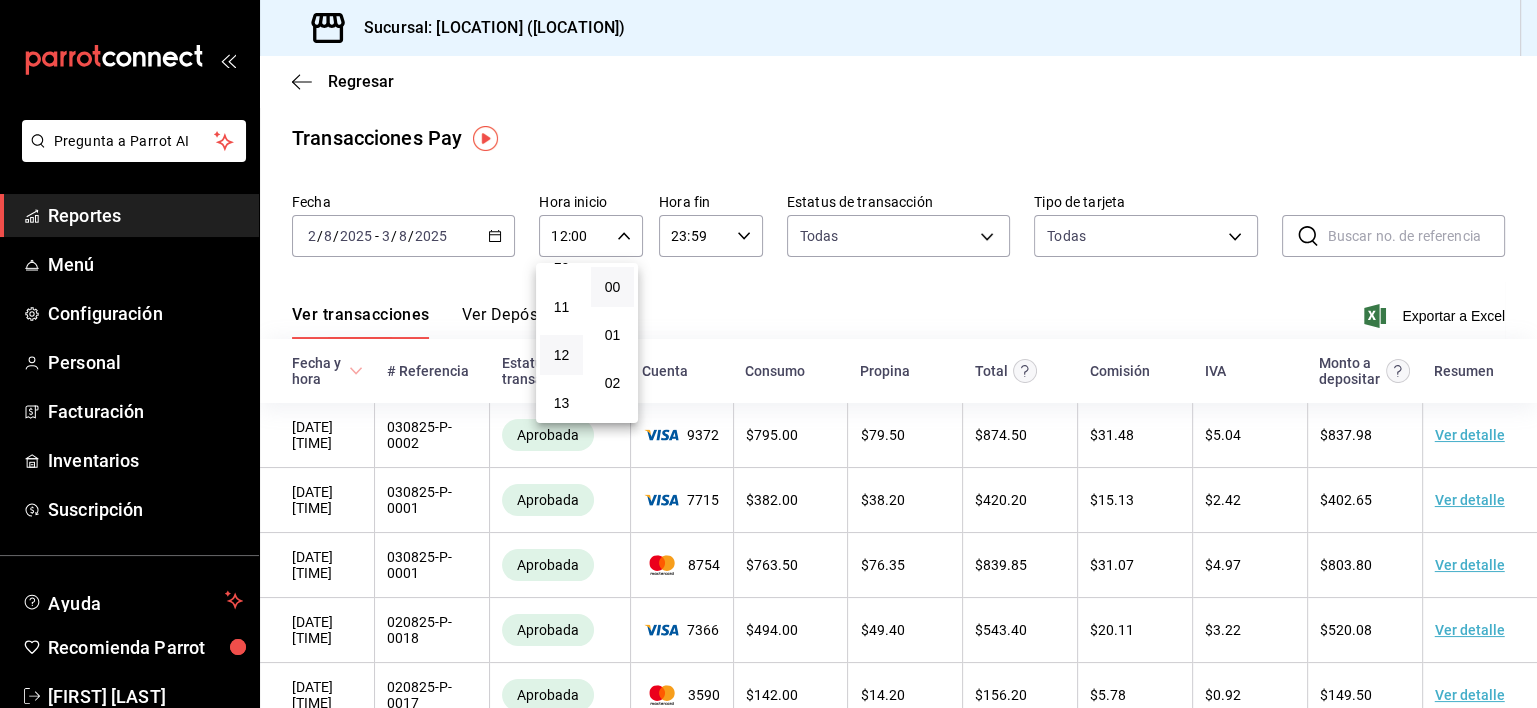 click at bounding box center (768, 354) 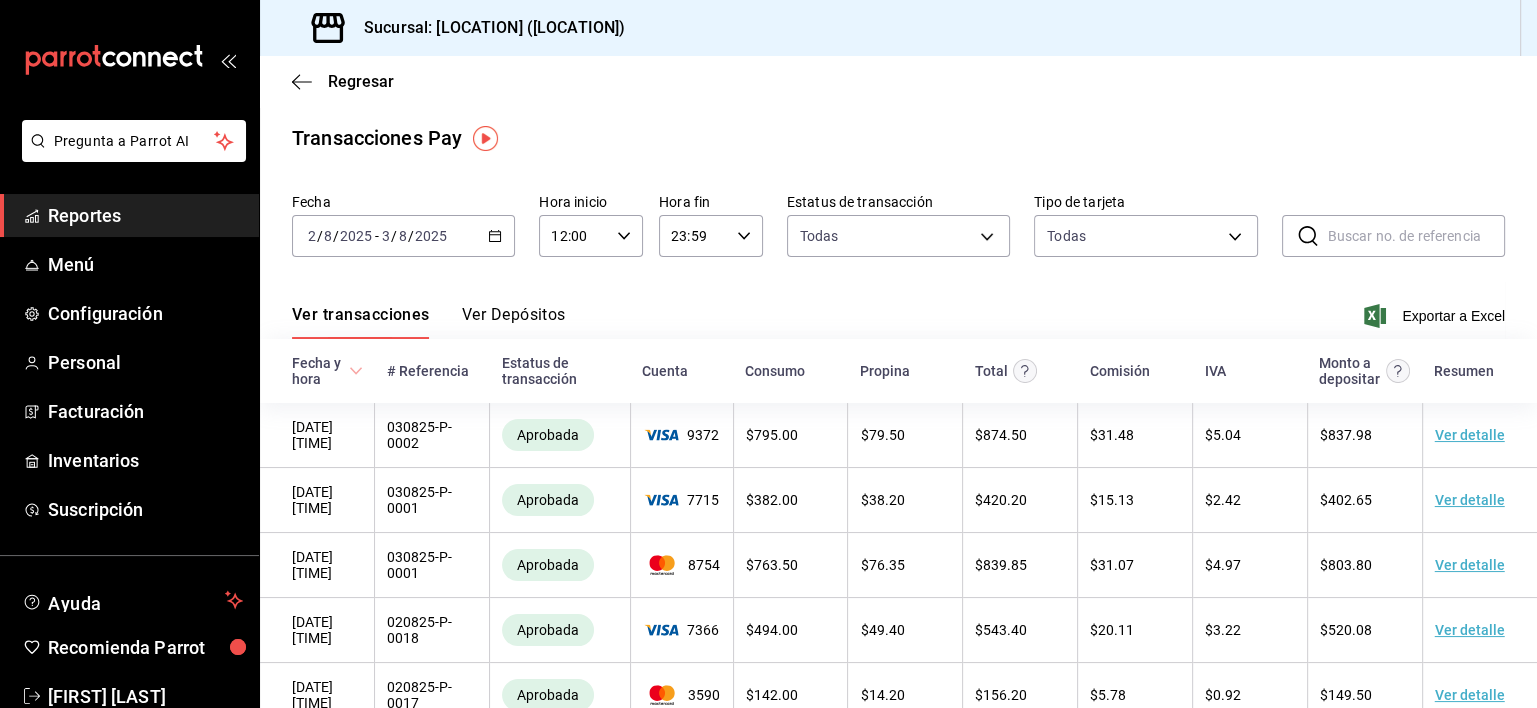 click 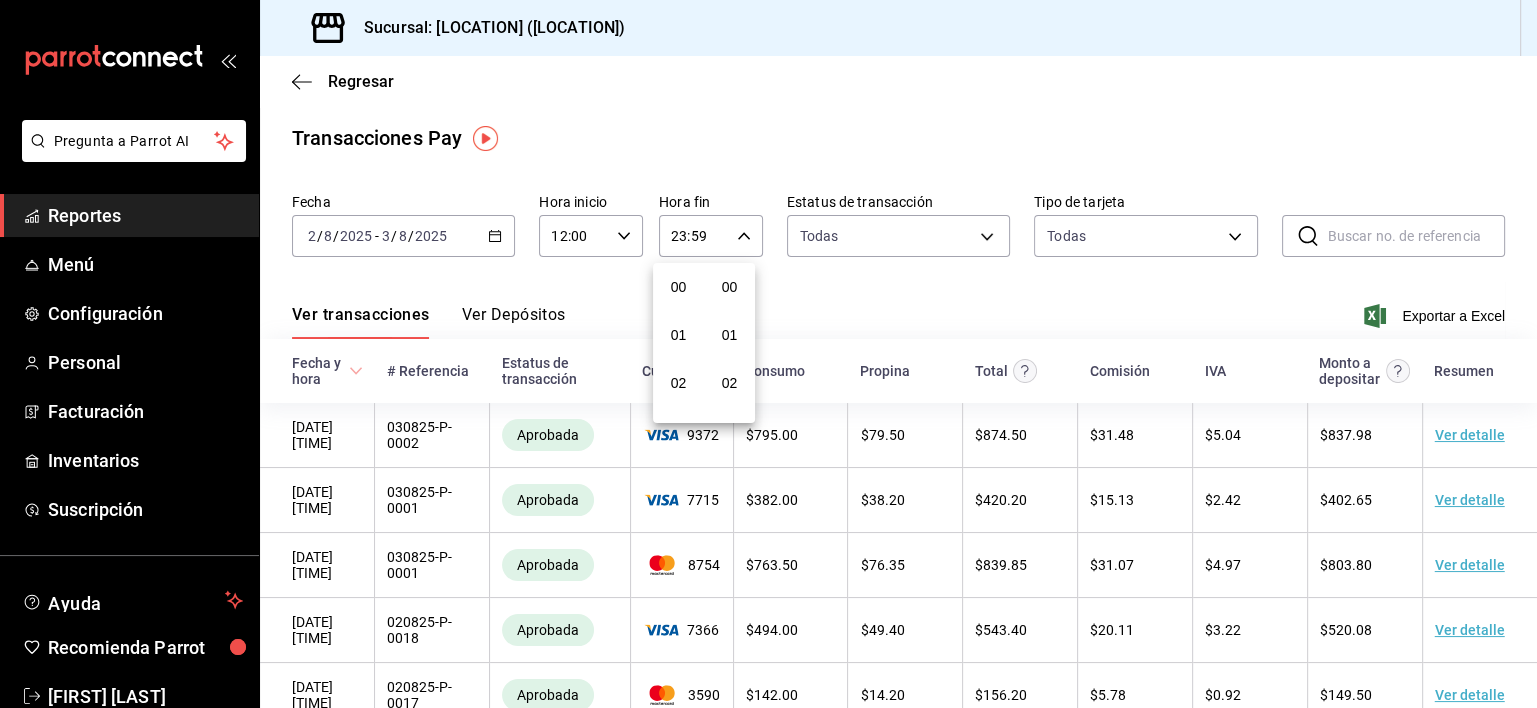 scroll, scrollTop: 1011, scrollLeft: 0, axis: vertical 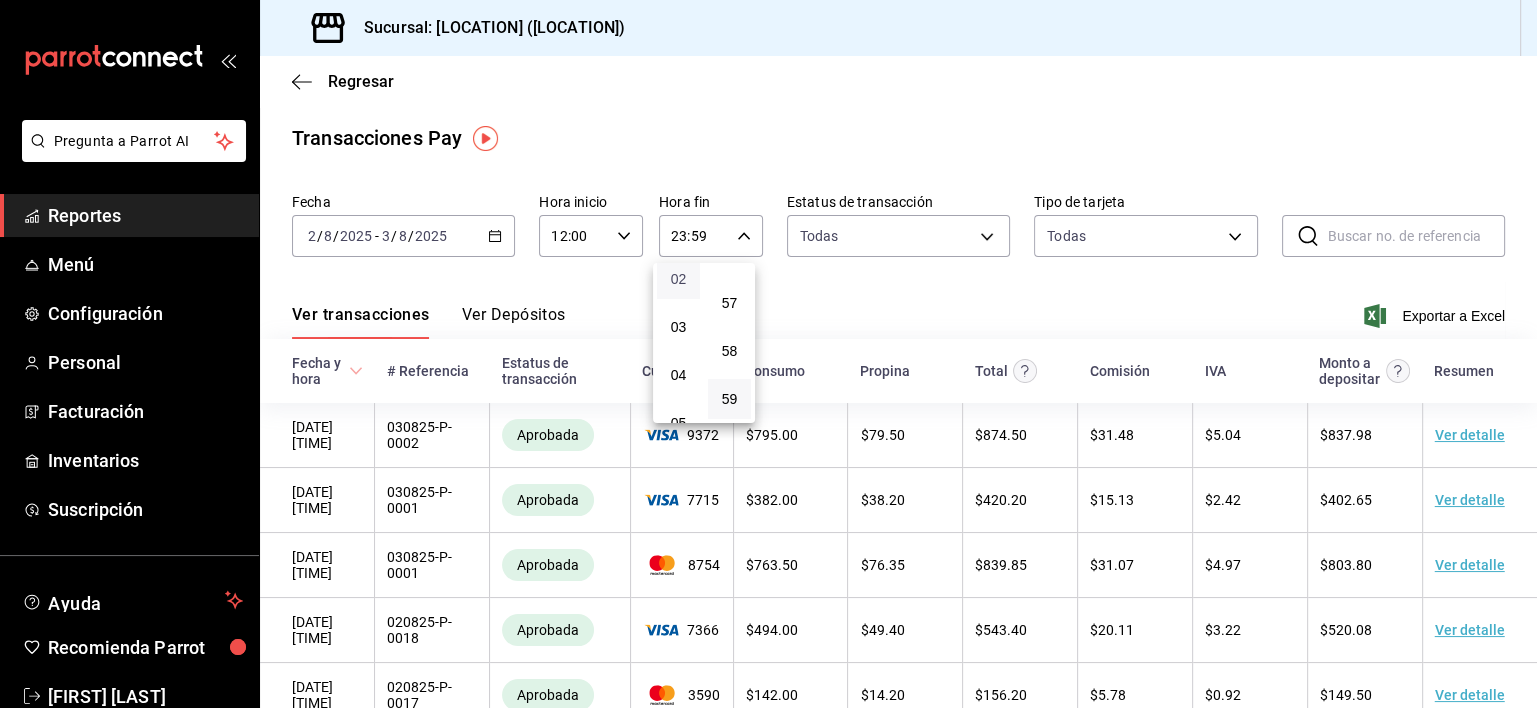 click on "02" at bounding box center (678, 279) 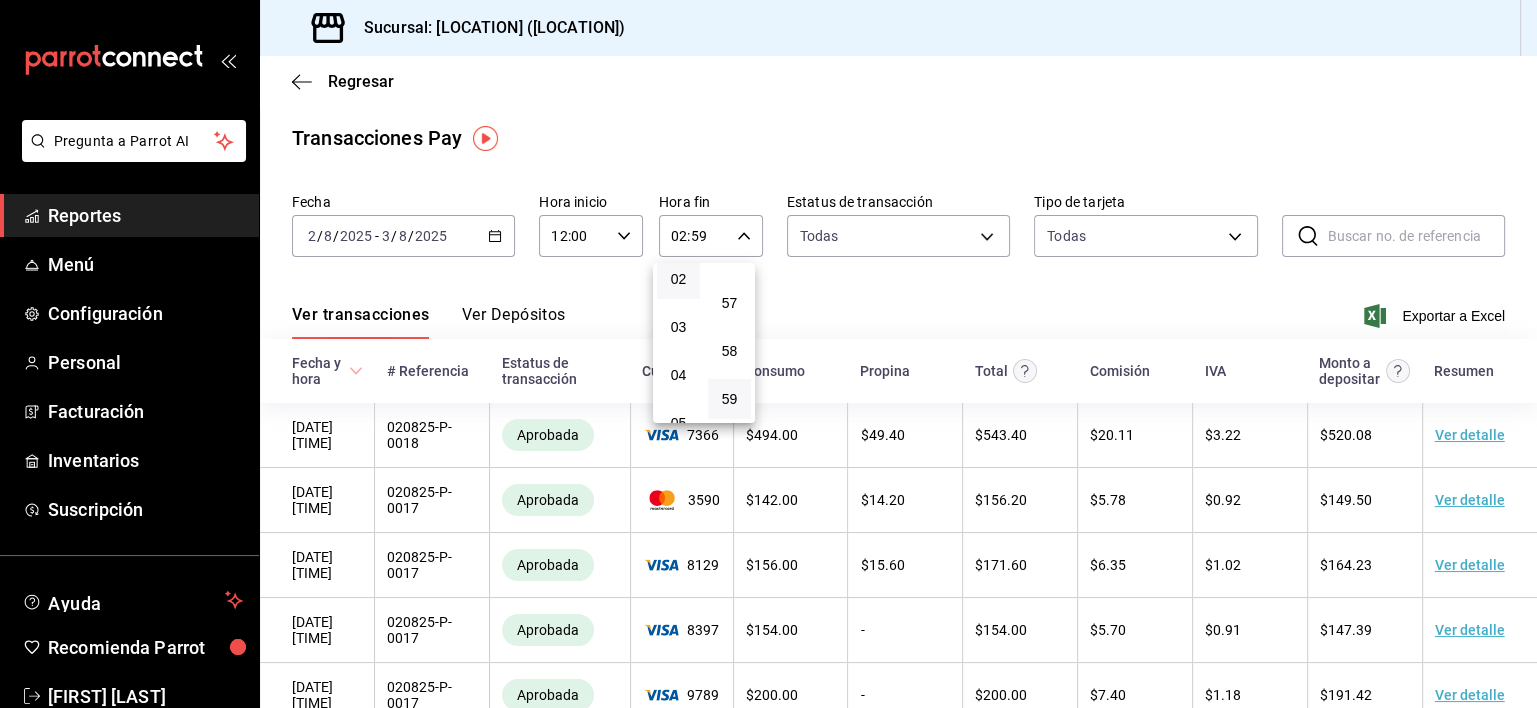 click at bounding box center (768, 354) 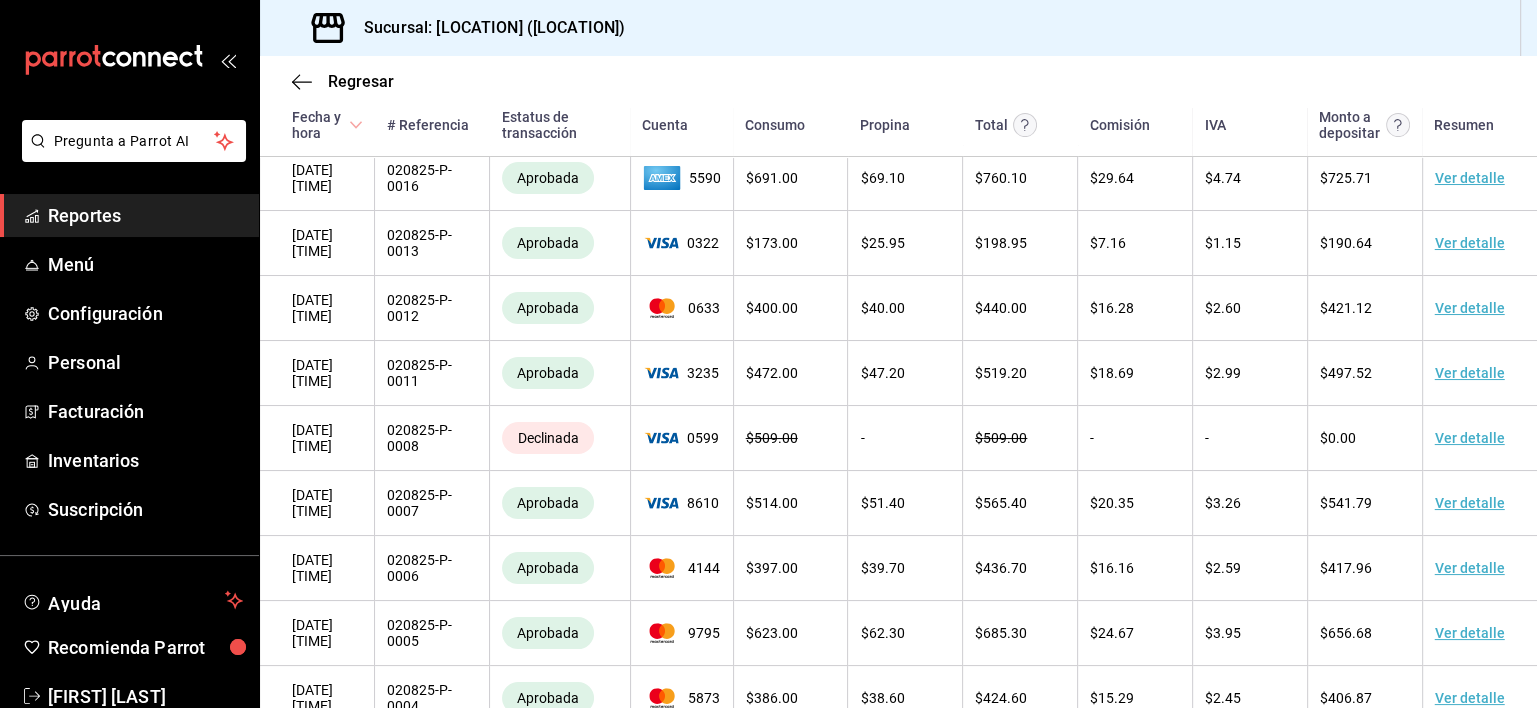 scroll, scrollTop: 894, scrollLeft: 0, axis: vertical 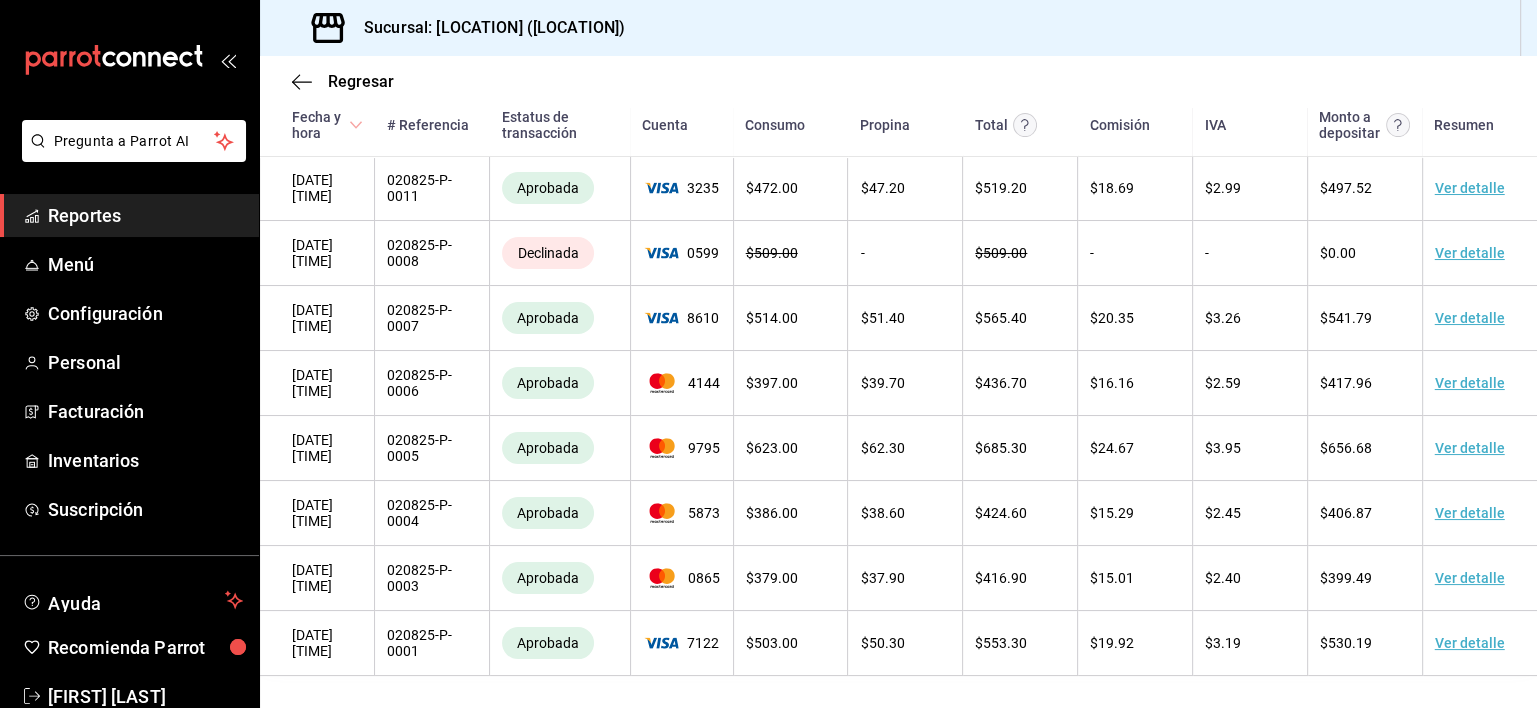 type 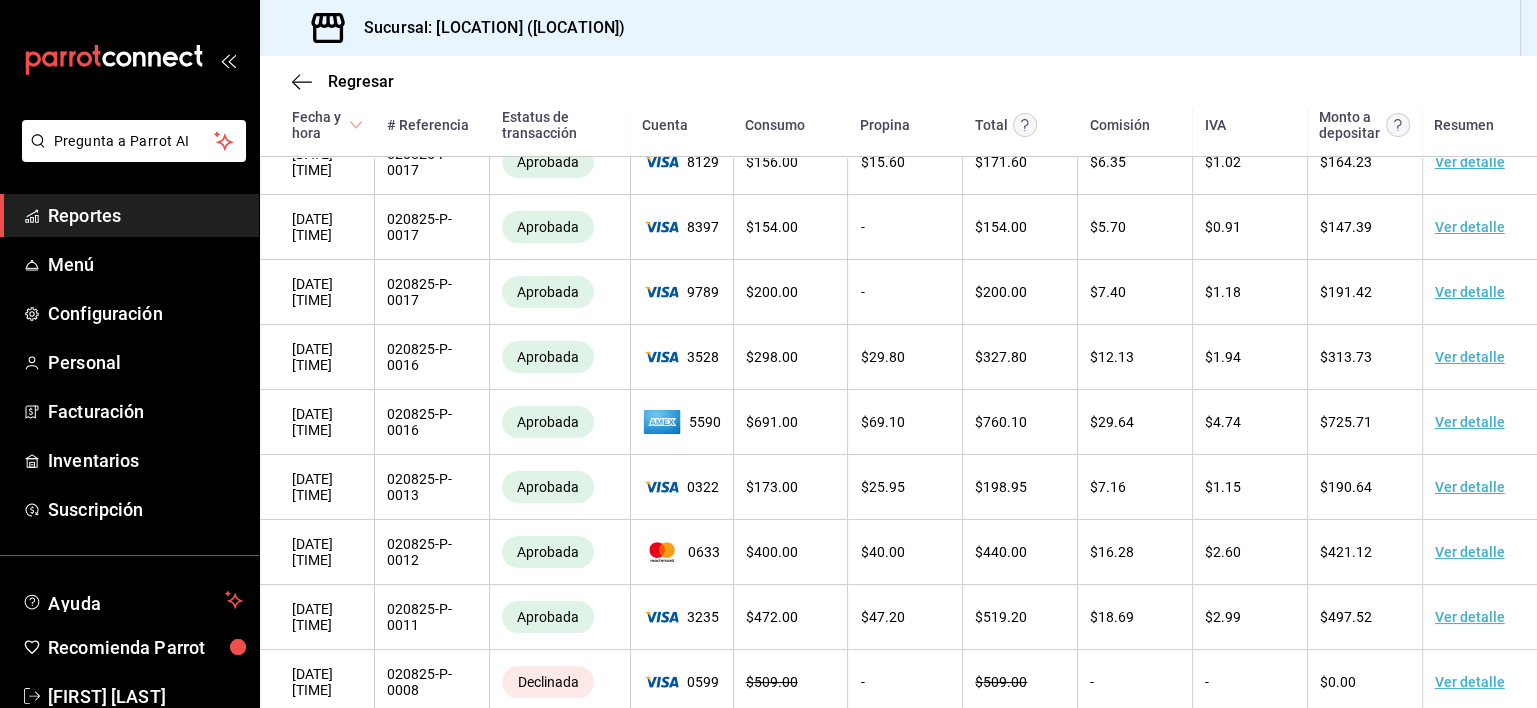 scroll, scrollTop: 439, scrollLeft: 0, axis: vertical 